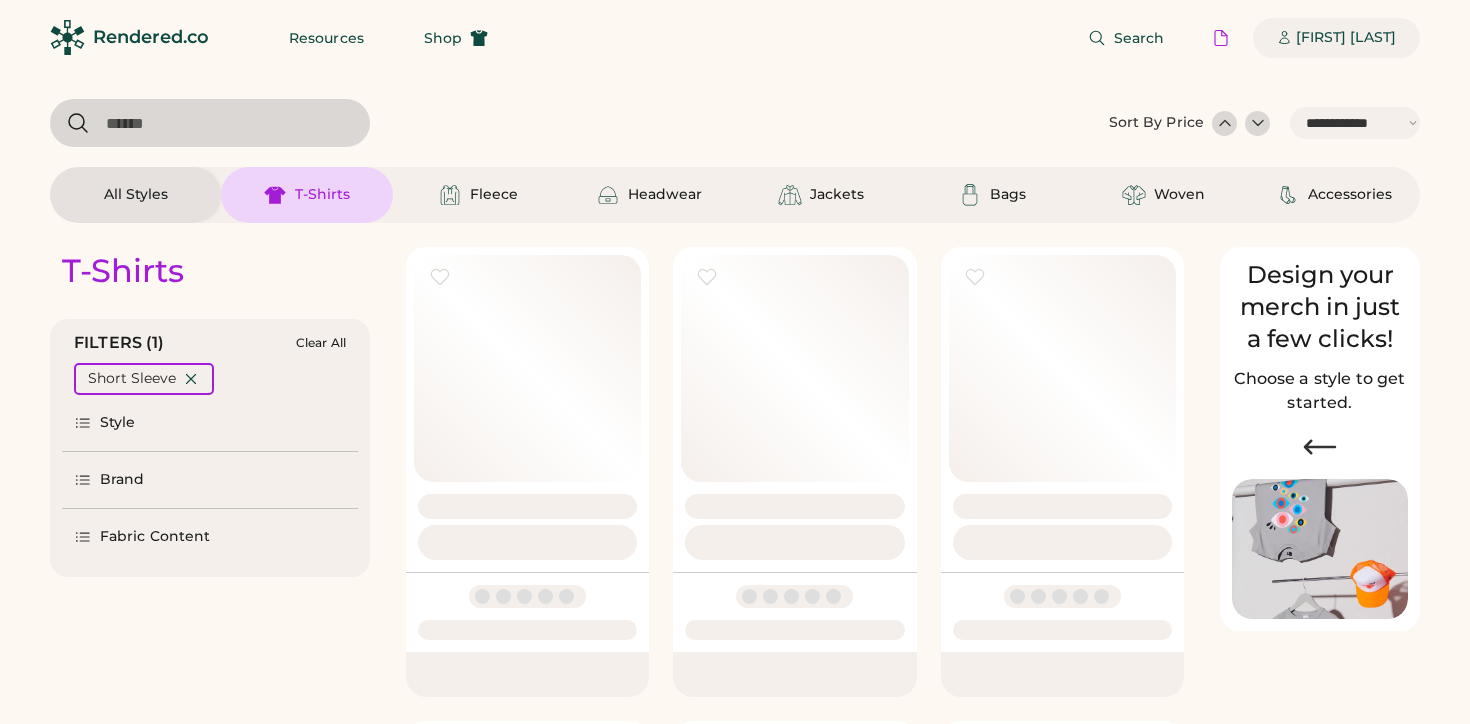 scroll, scrollTop: 0, scrollLeft: 0, axis: both 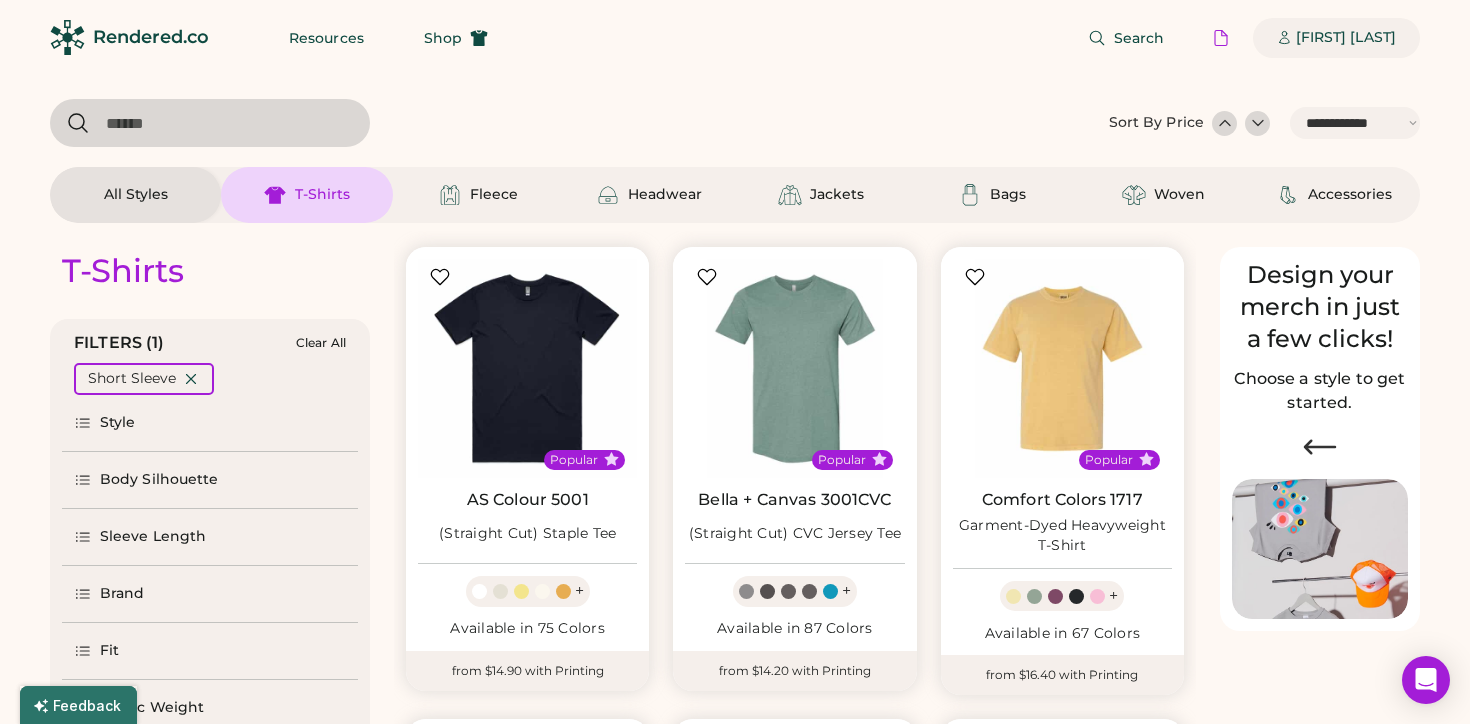 click on "[FIRST] [LAST]" at bounding box center (1346, 38) 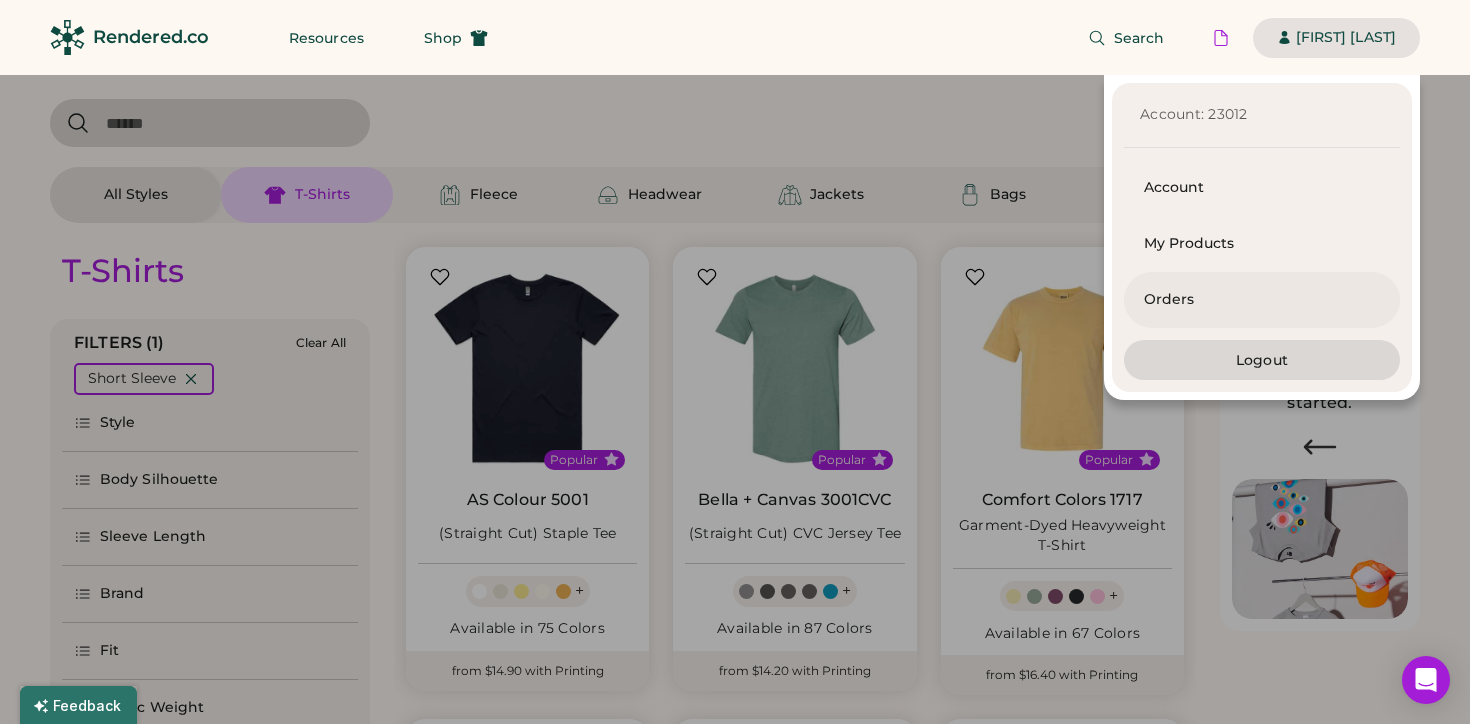 click on "Orders" at bounding box center (1262, 300) 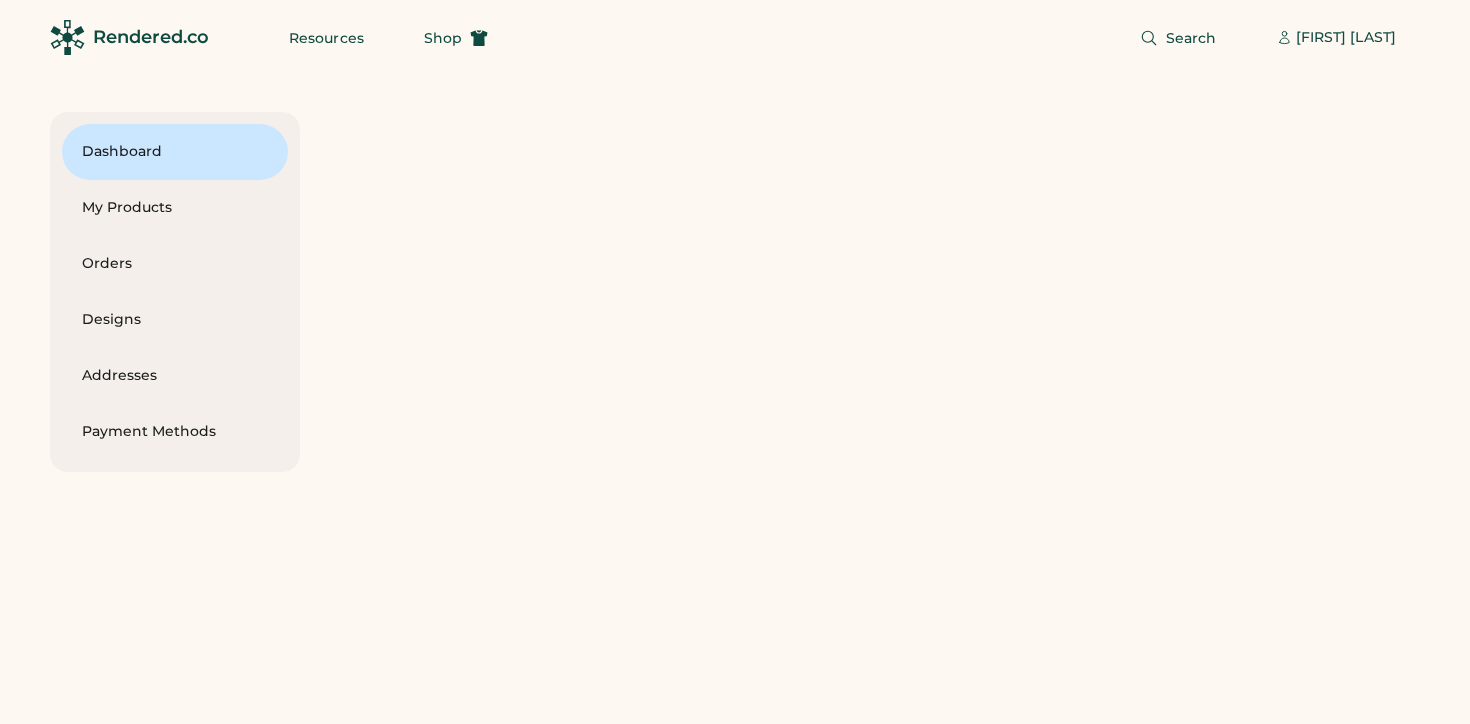 scroll, scrollTop: 0, scrollLeft: 0, axis: both 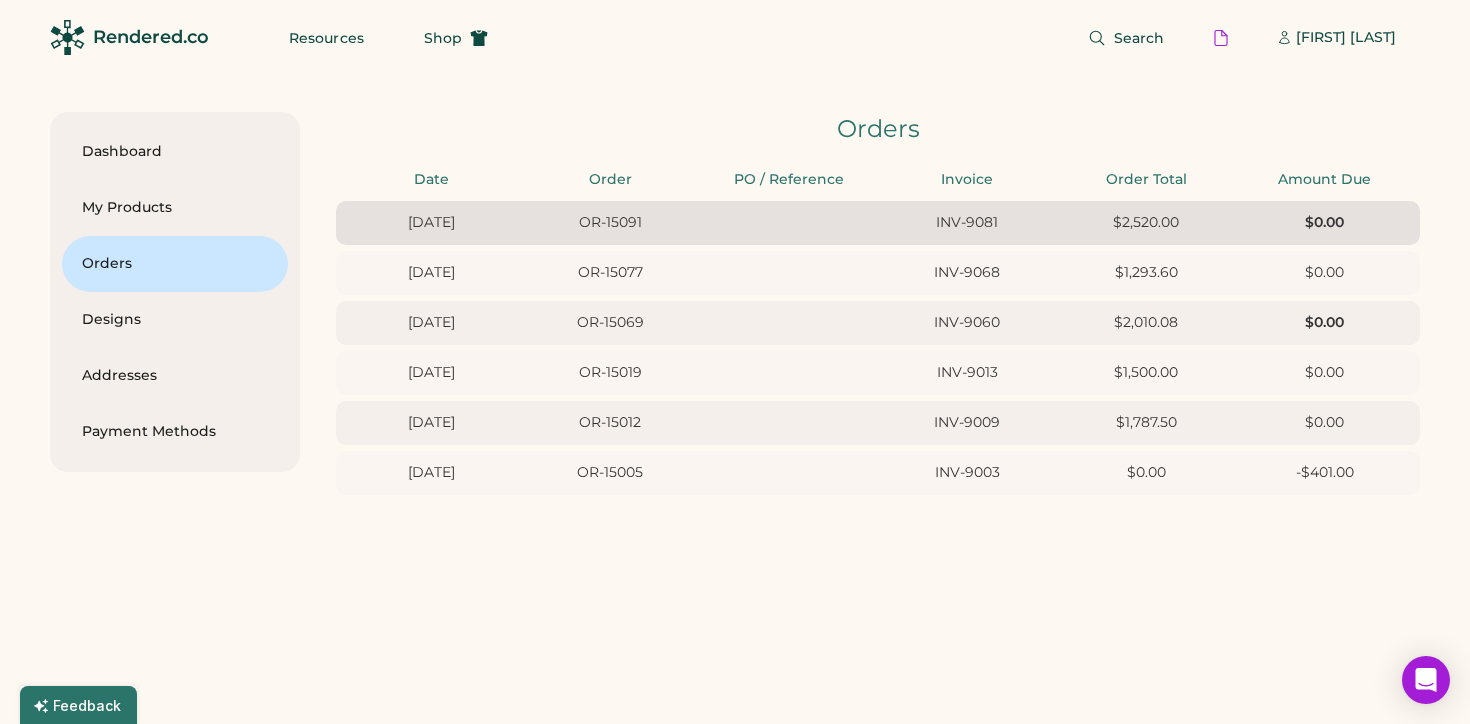 click on "[DATE] [ORDER_ID] [INV_ID] [PRICE] [PRICE]" at bounding box center [878, 223] 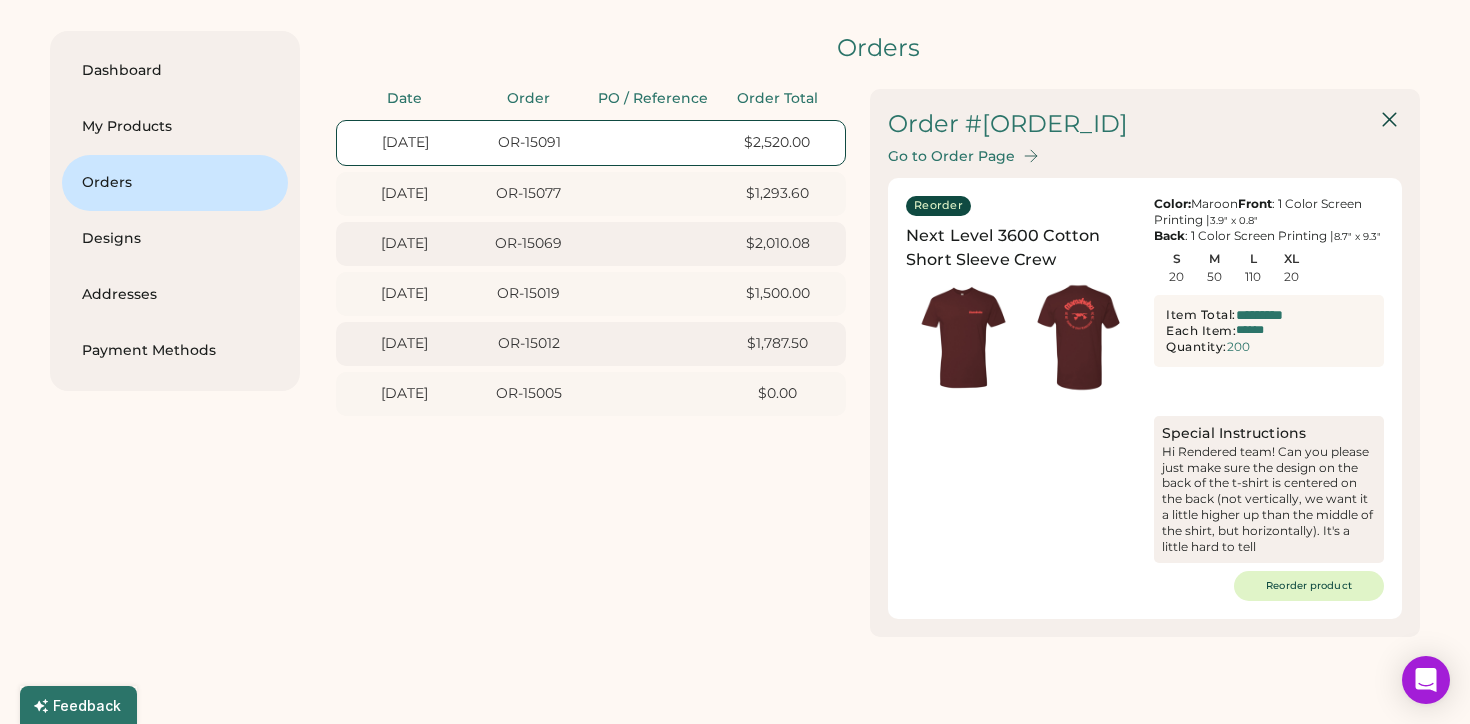 scroll, scrollTop: 111, scrollLeft: 0, axis: vertical 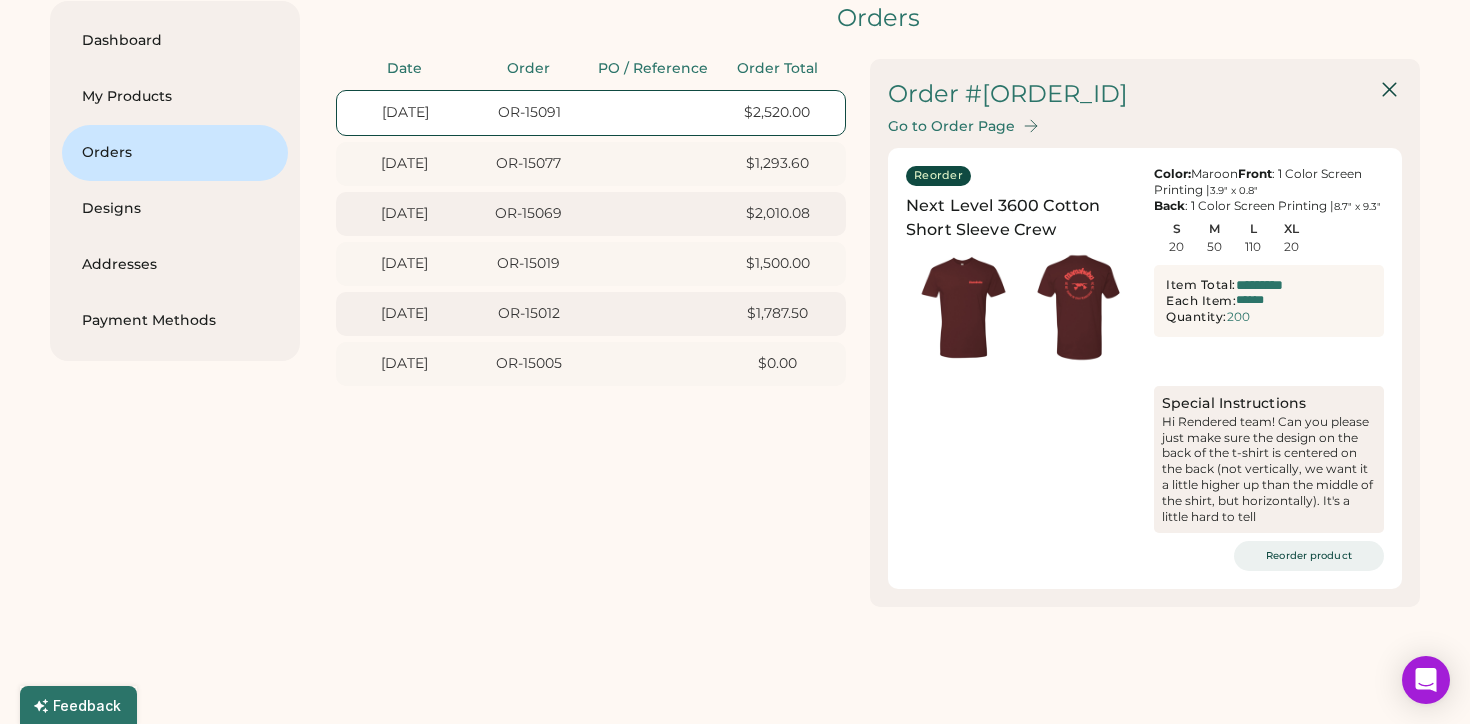 click on "Reorder product" at bounding box center [1309, 556] 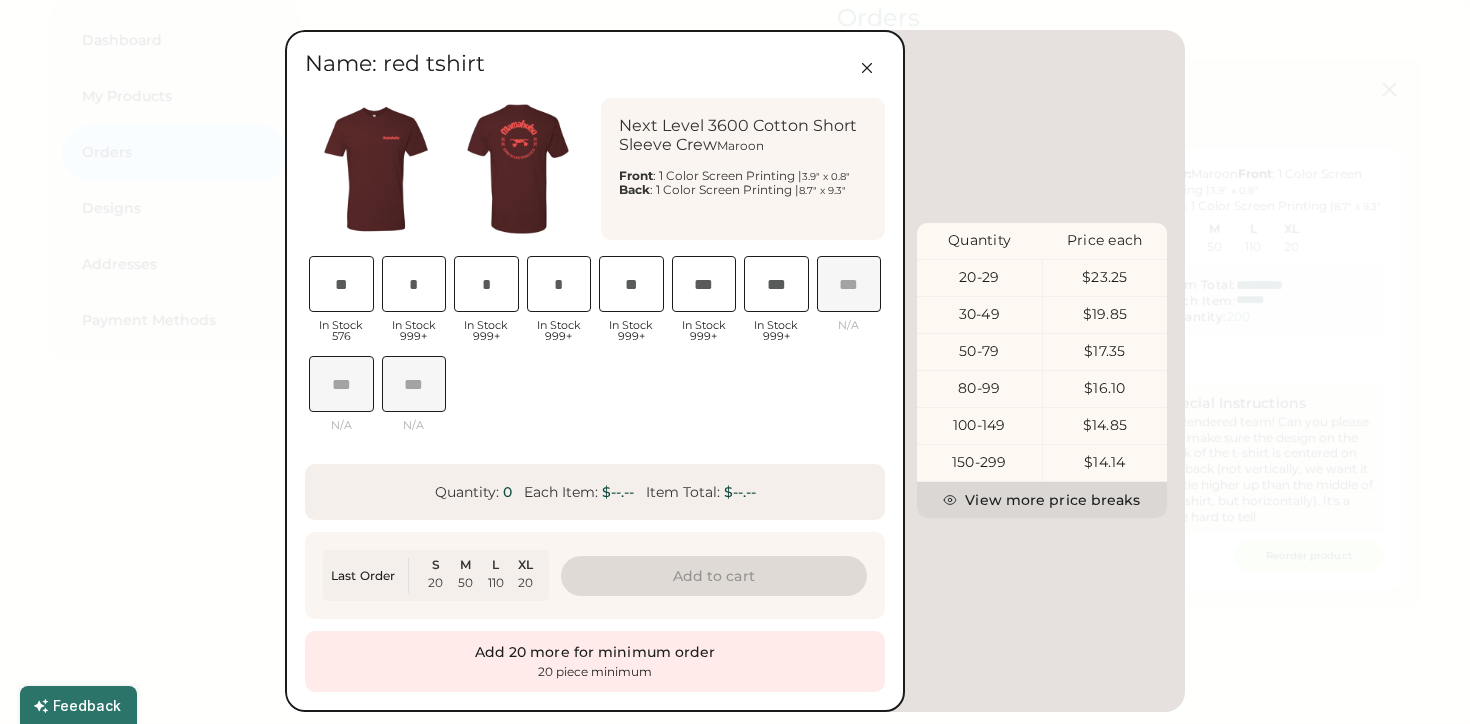 scroll, scrollTop: 0, scrollLeft: 39, axis: horizontal 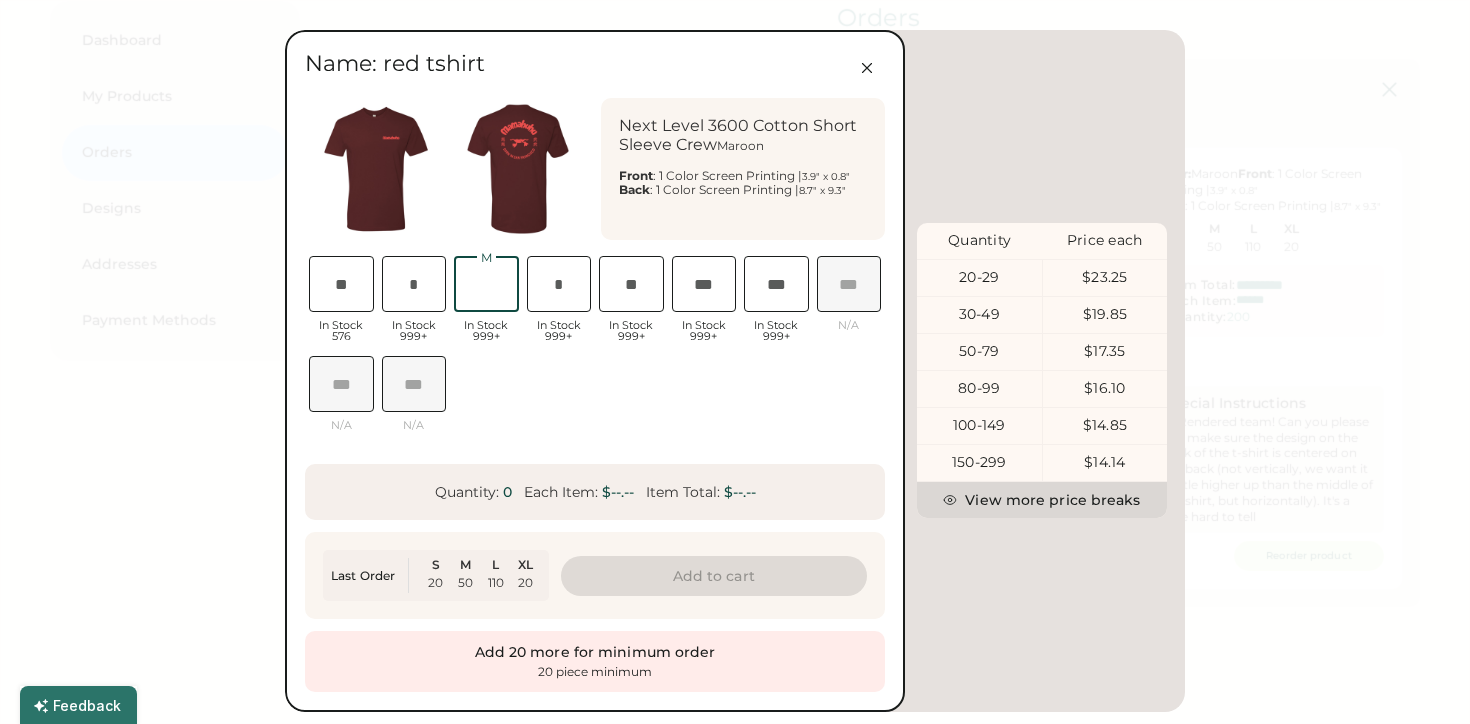 click at bounding box center (486, 284) 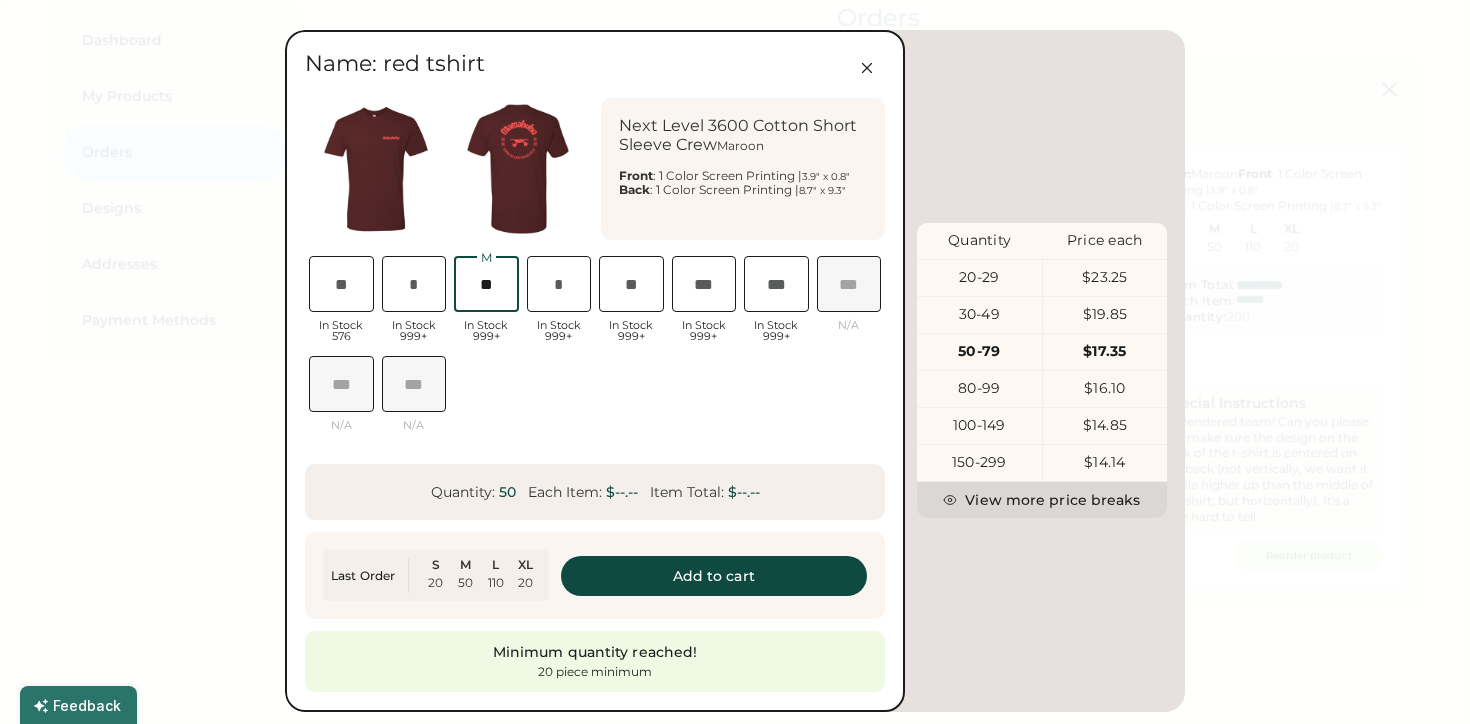 scroll, scrollTop: 0, scrollLeft: 54, axis: horizontal 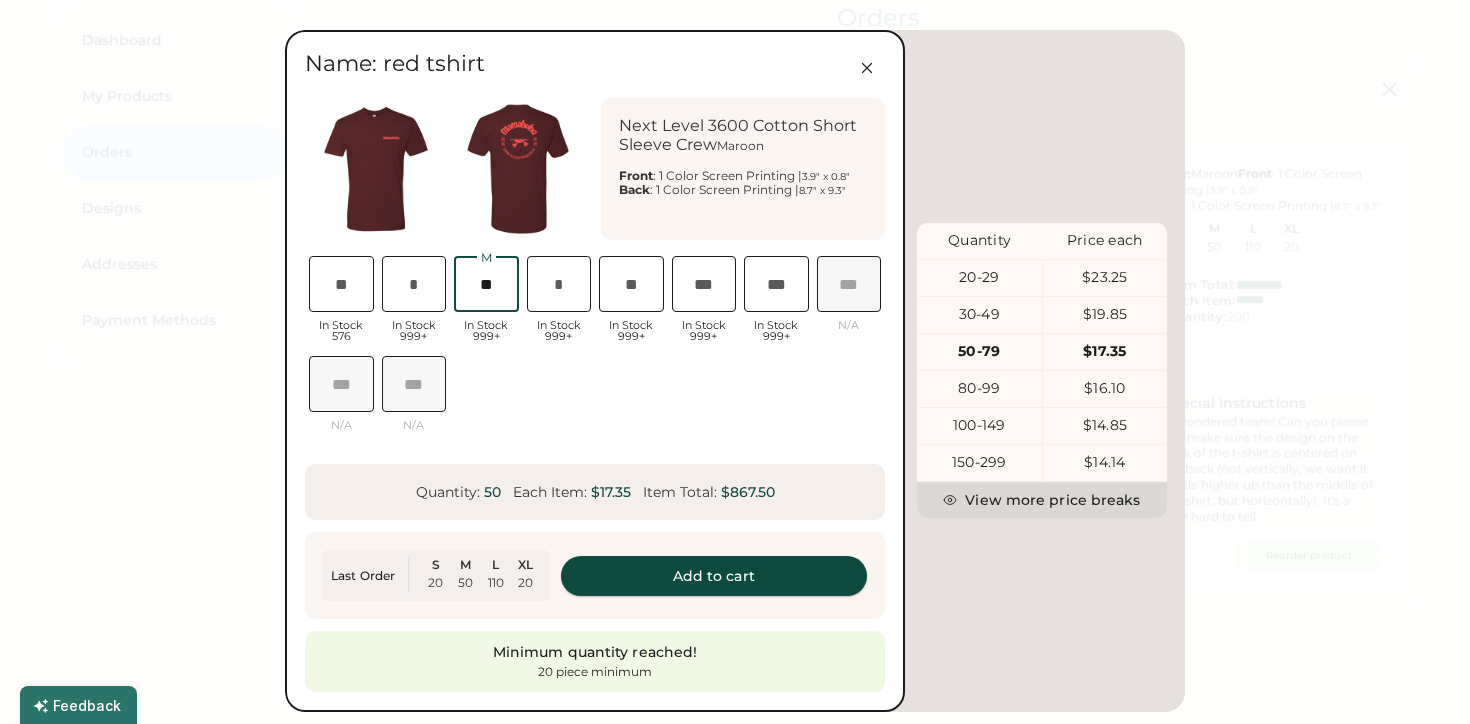 type on "**" 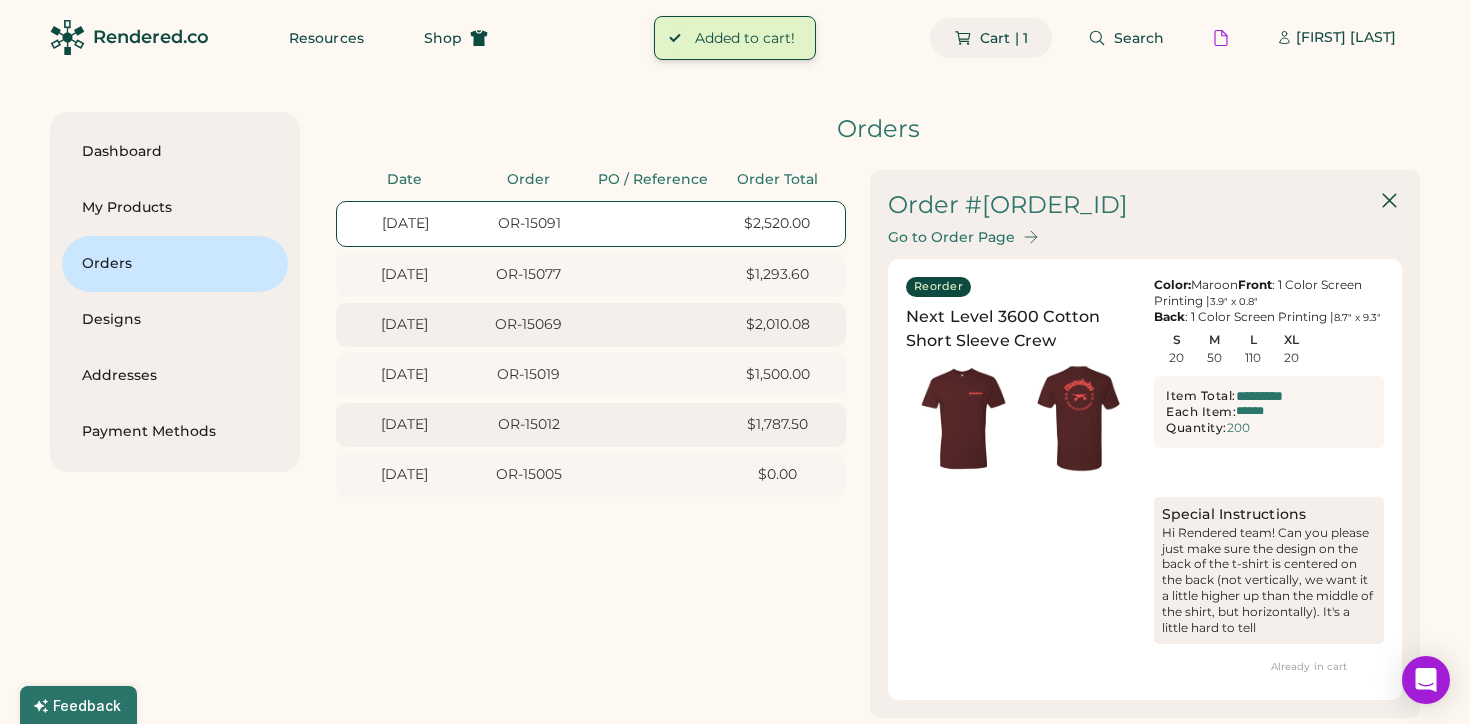click on "Cart | 1" at bounding box center [1004, 38] 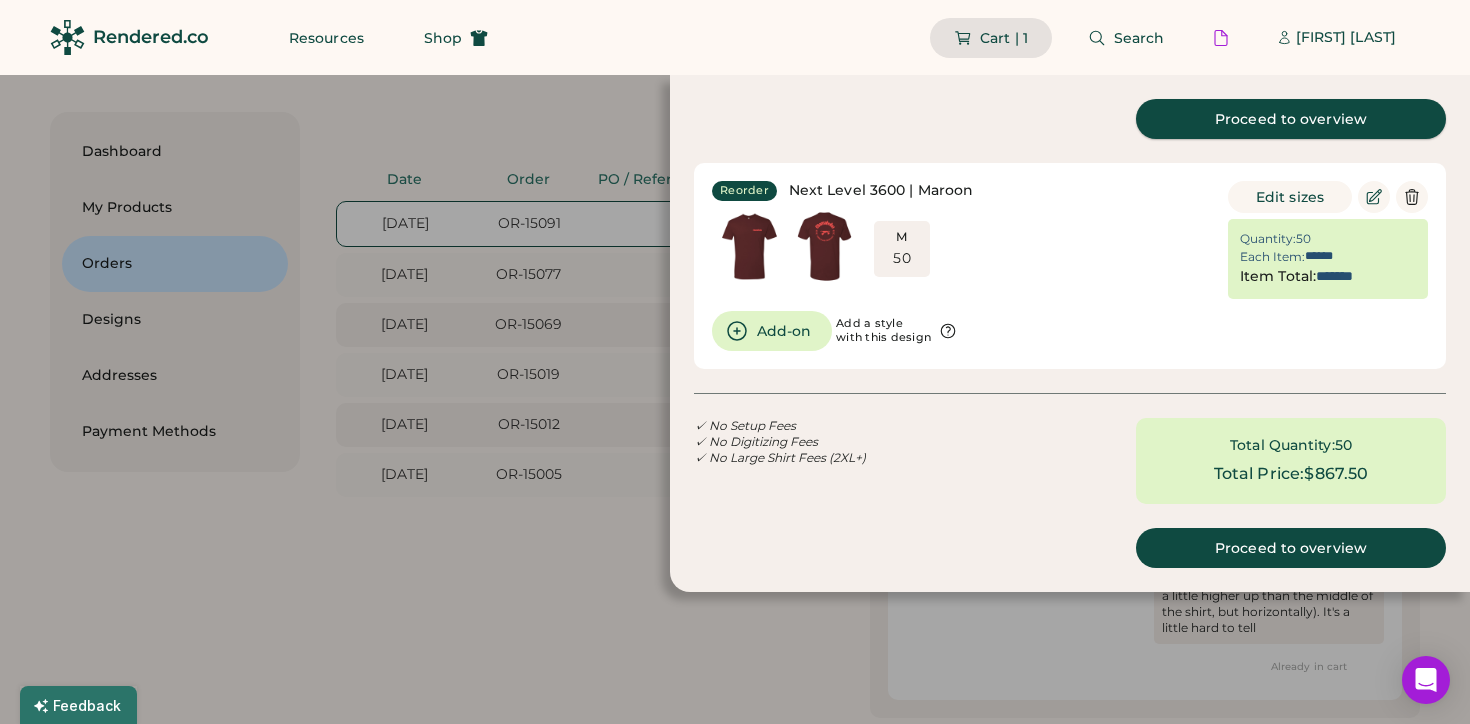 click on "Proceed to overview" at bounding box center (1291, 119) 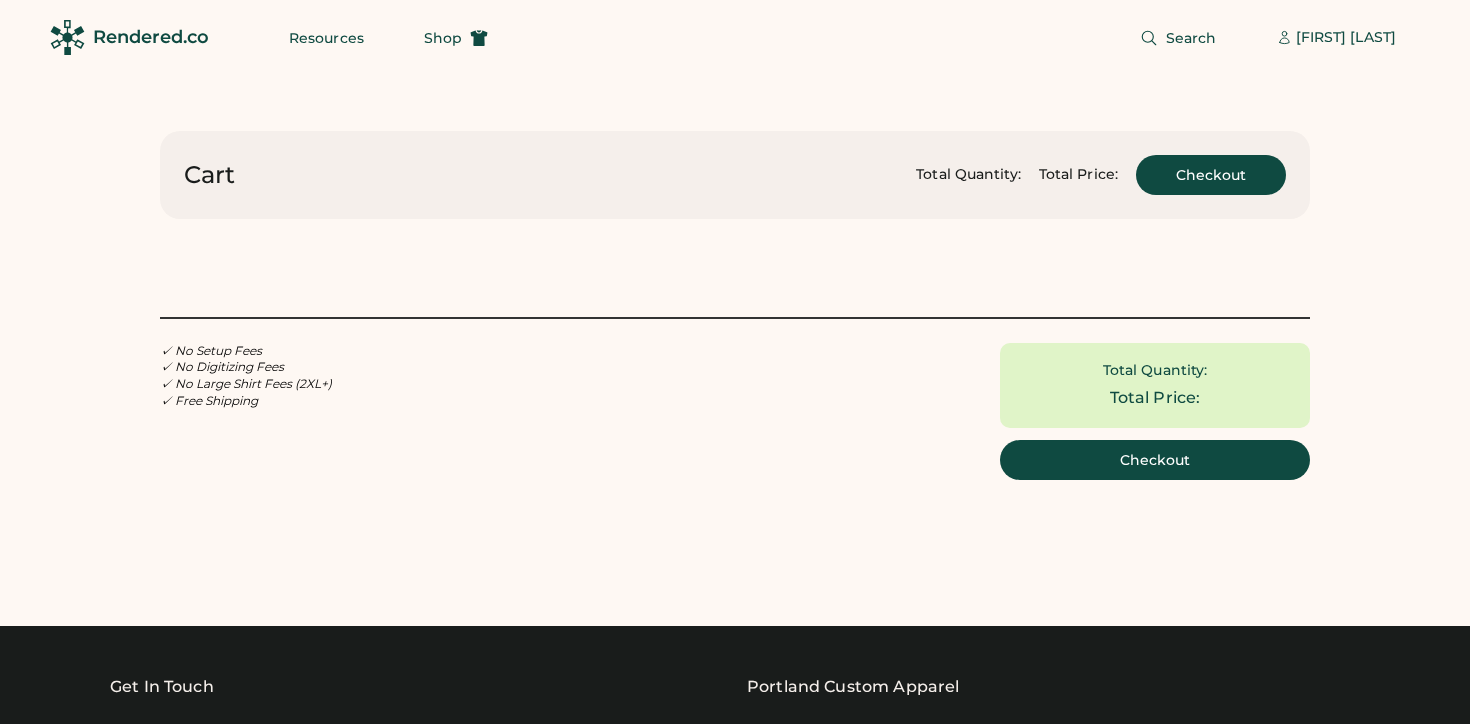 scroll, scrollTop: 0, scrollLeft: 0, axis: both 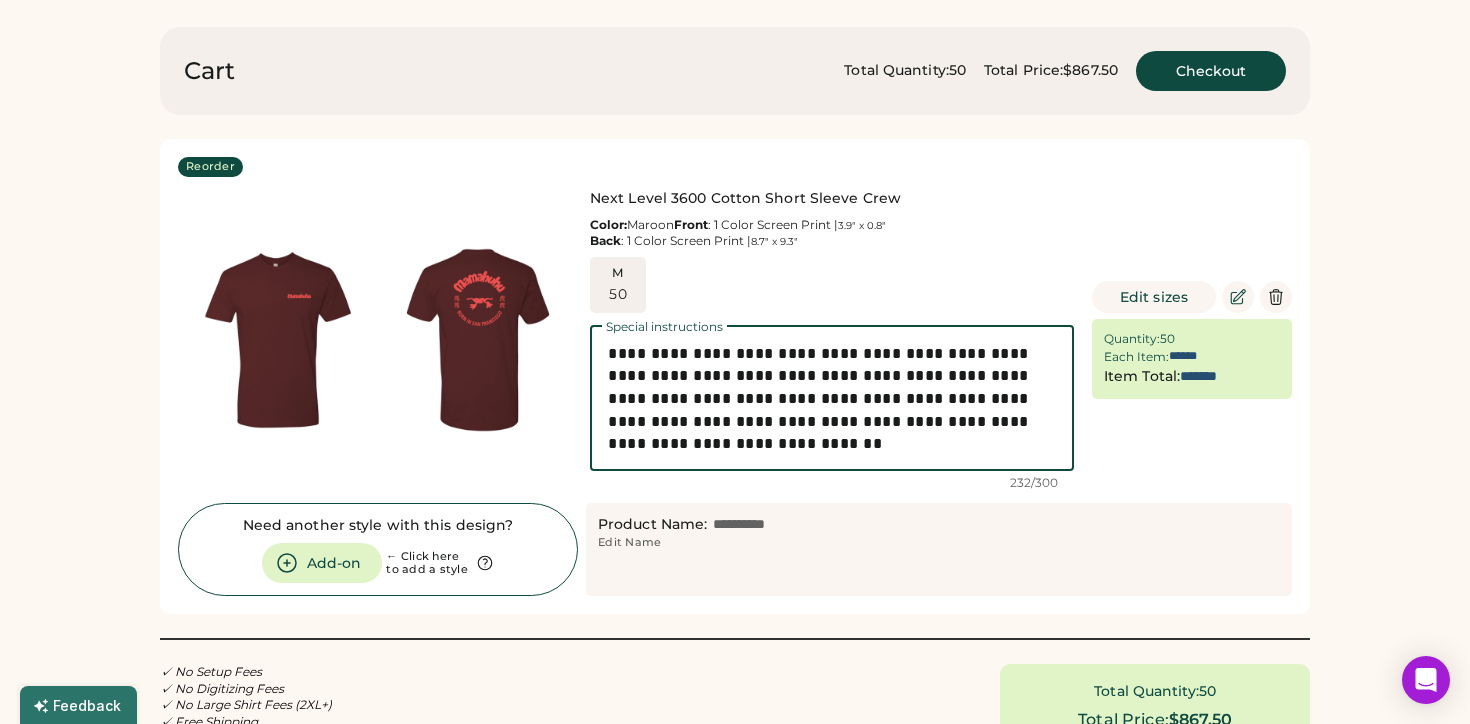 click on "**********" at bounding box center (832, 398) 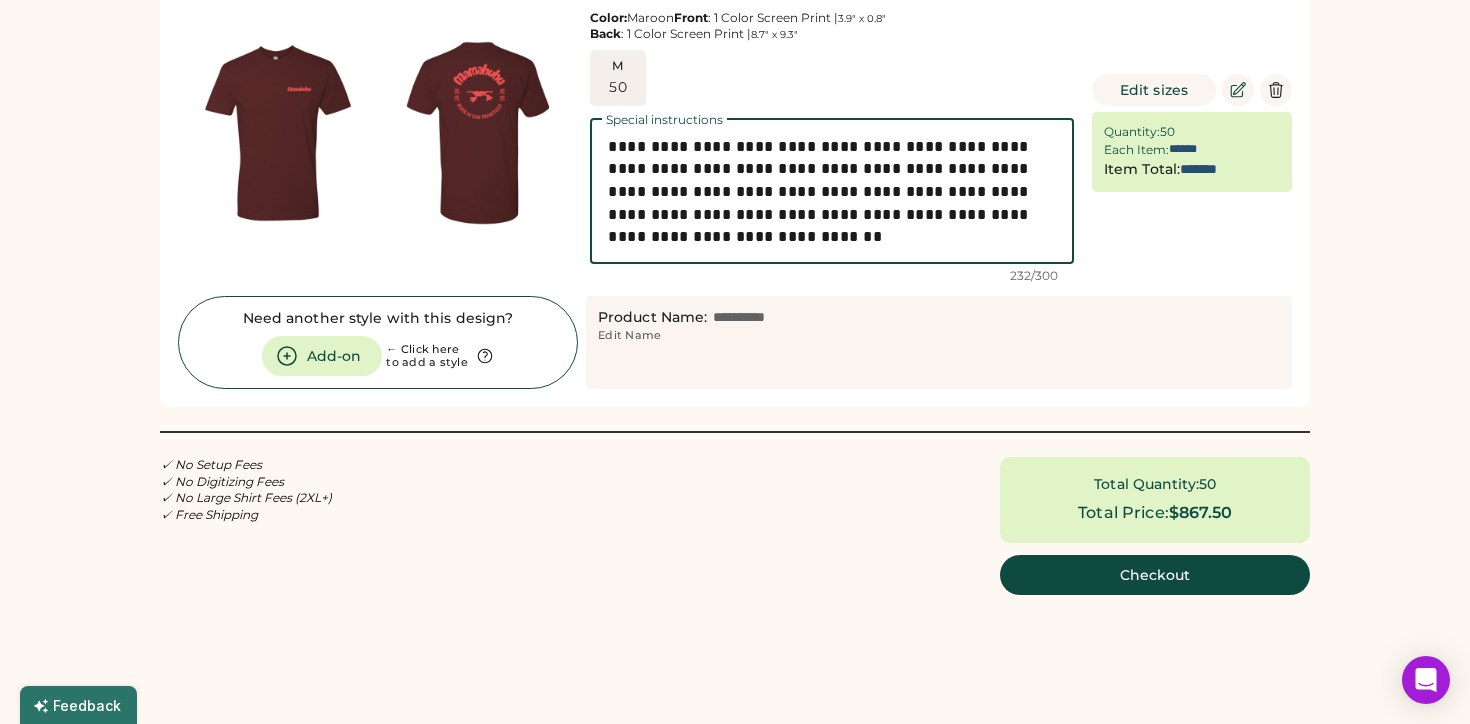 click on "**********" at bounding box center [735, 244] 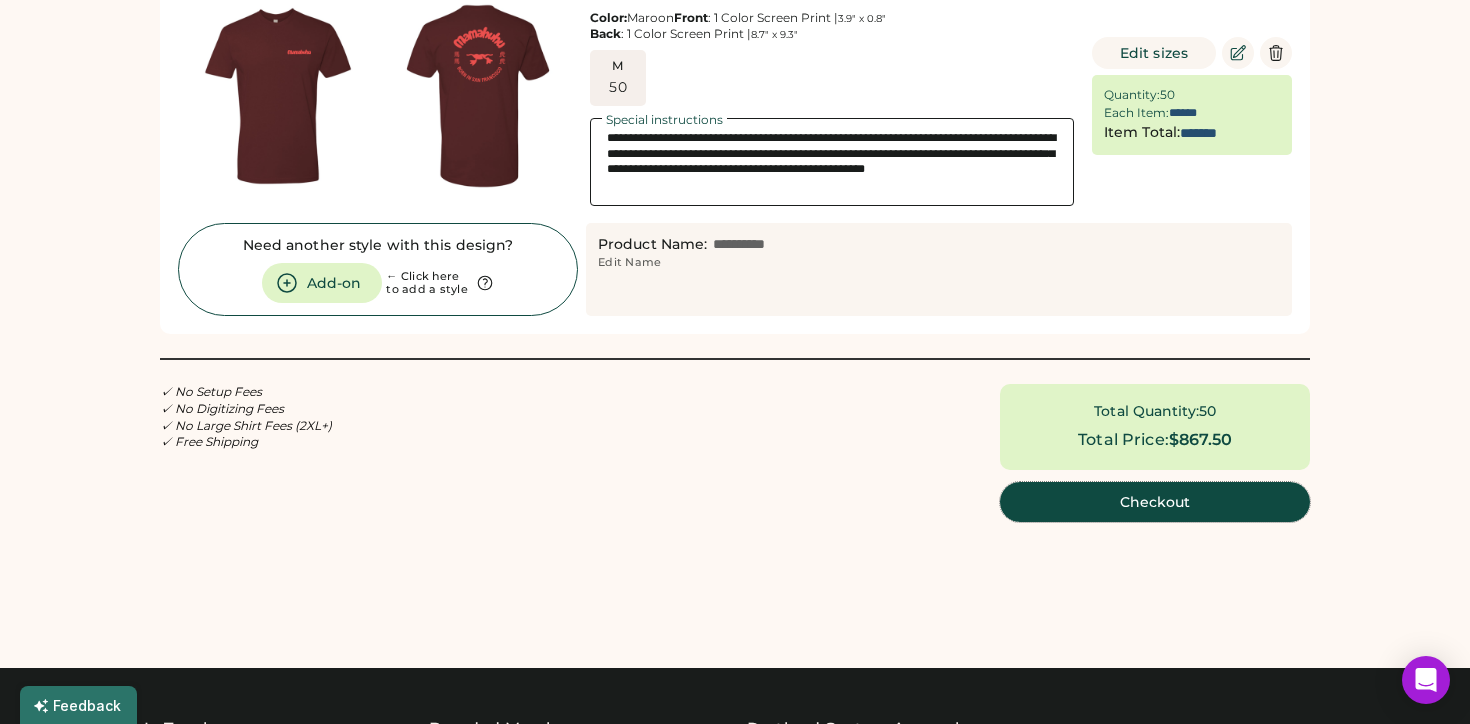 scroll, scrollTop: 303, scrollLeft: 0, axis: vertical 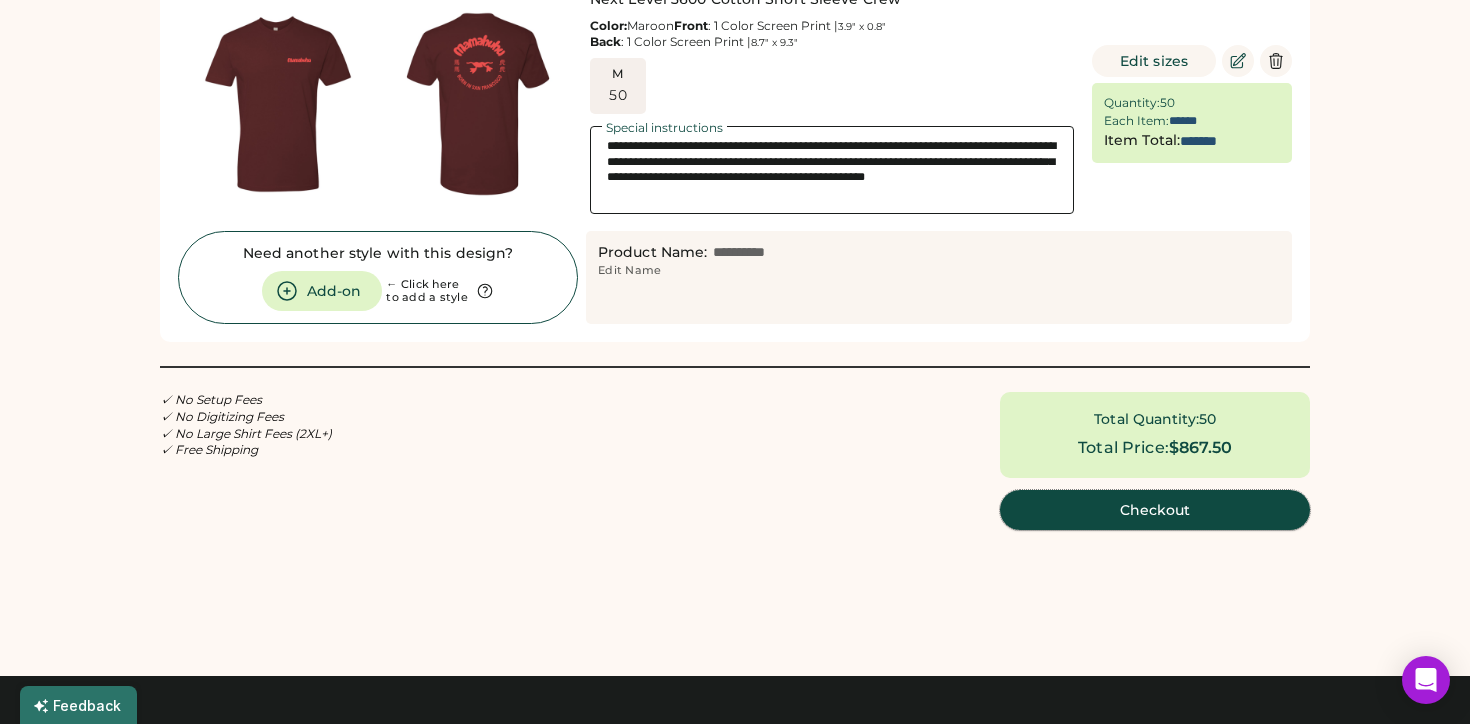 click on "Checkout" at bounding box center (1155, 510) 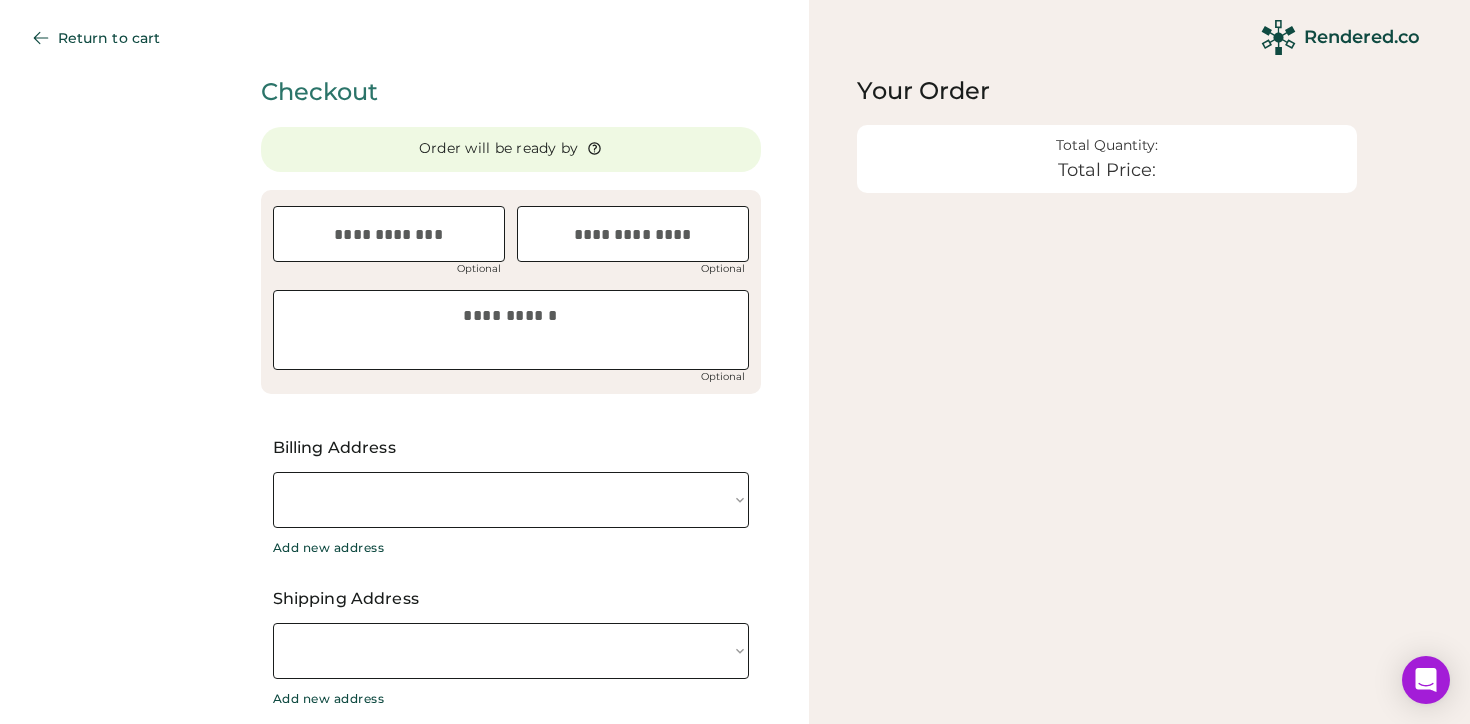 scroll, scrollTop: 0, scrollLeft: 0, axis: both 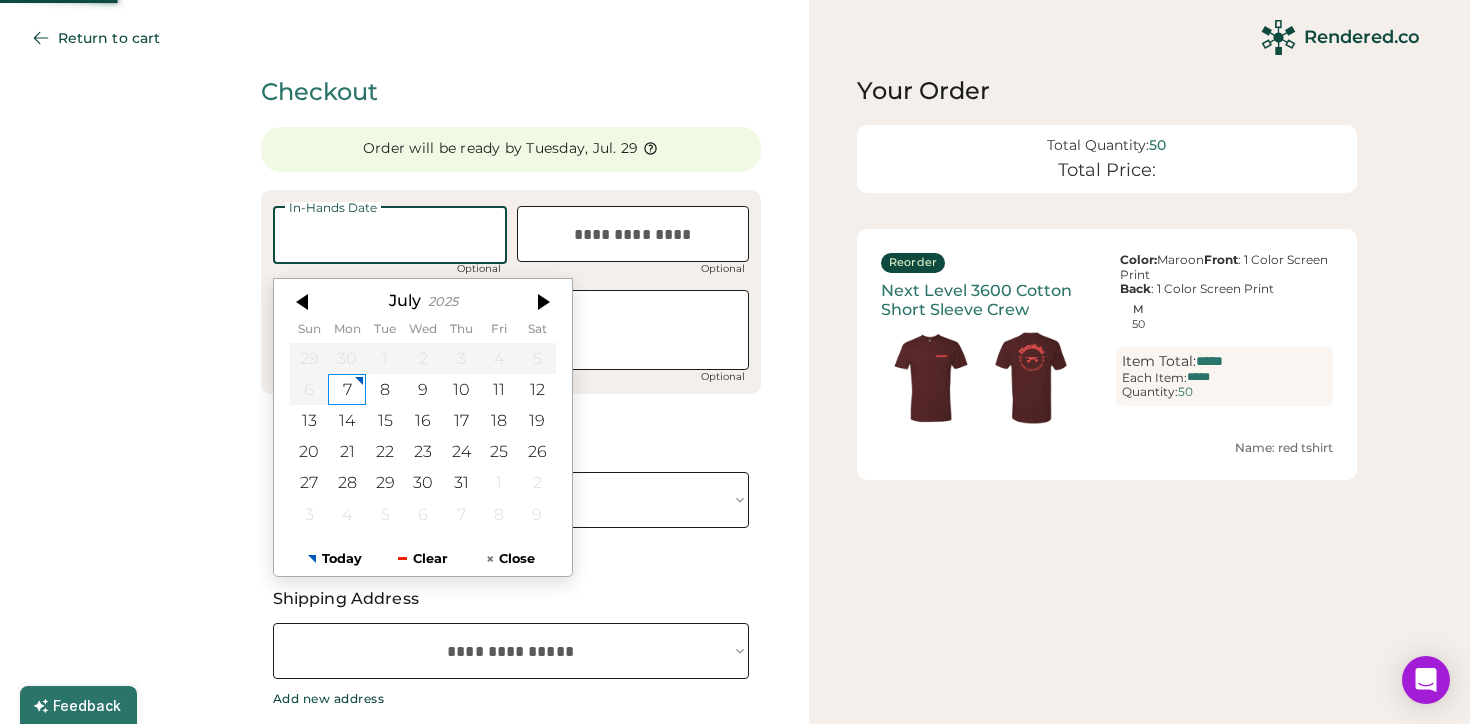 click at bounding box center [390, 235] 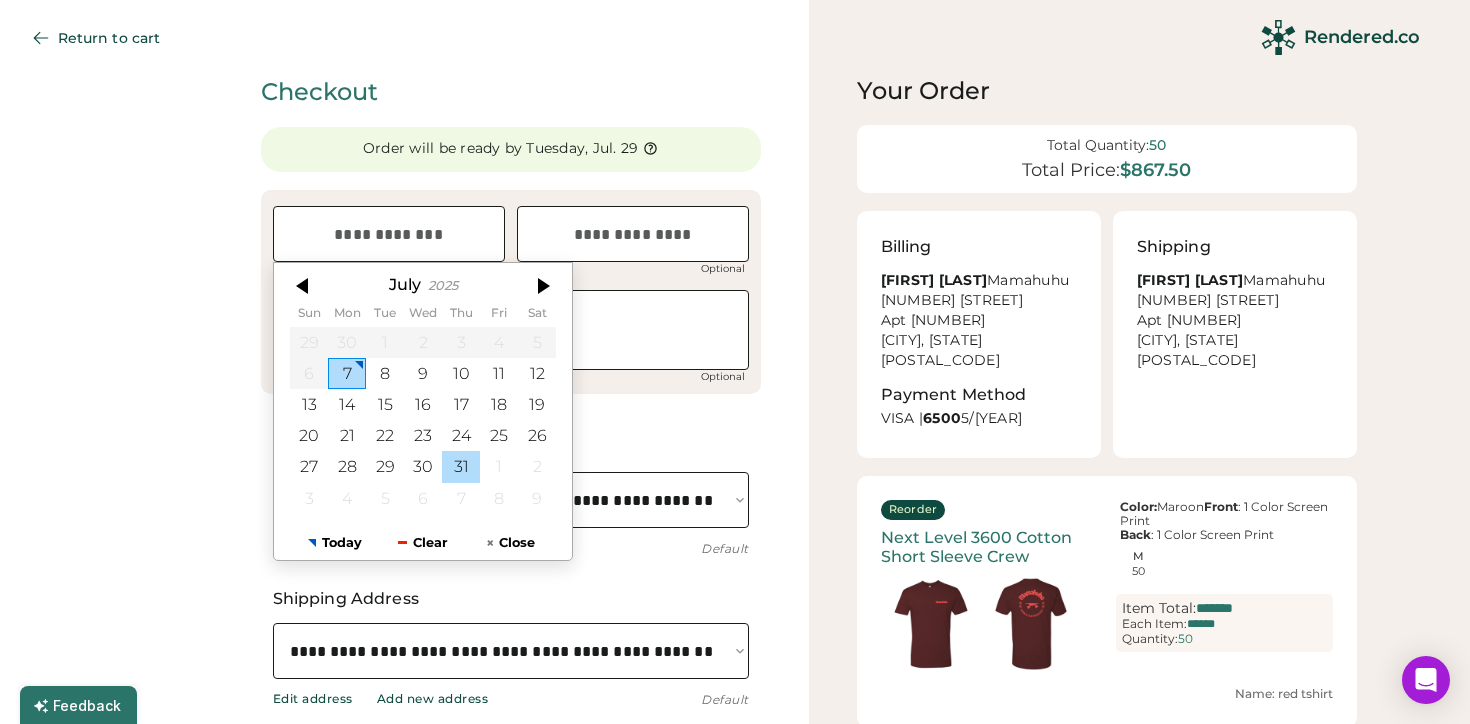 click on "31" at bounding box center [461, 467] 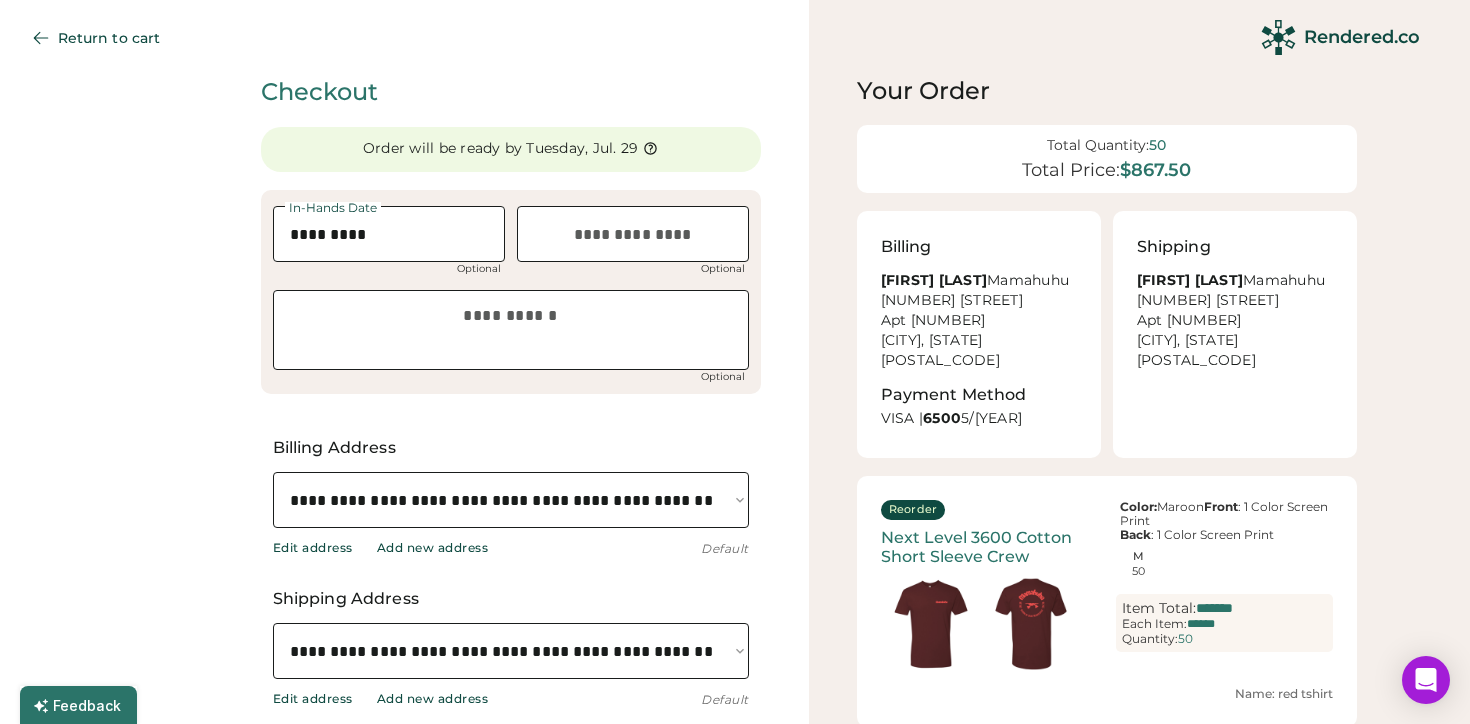 scroll, scrollTop: 0, scrollLeft: 38, axis: horizontal 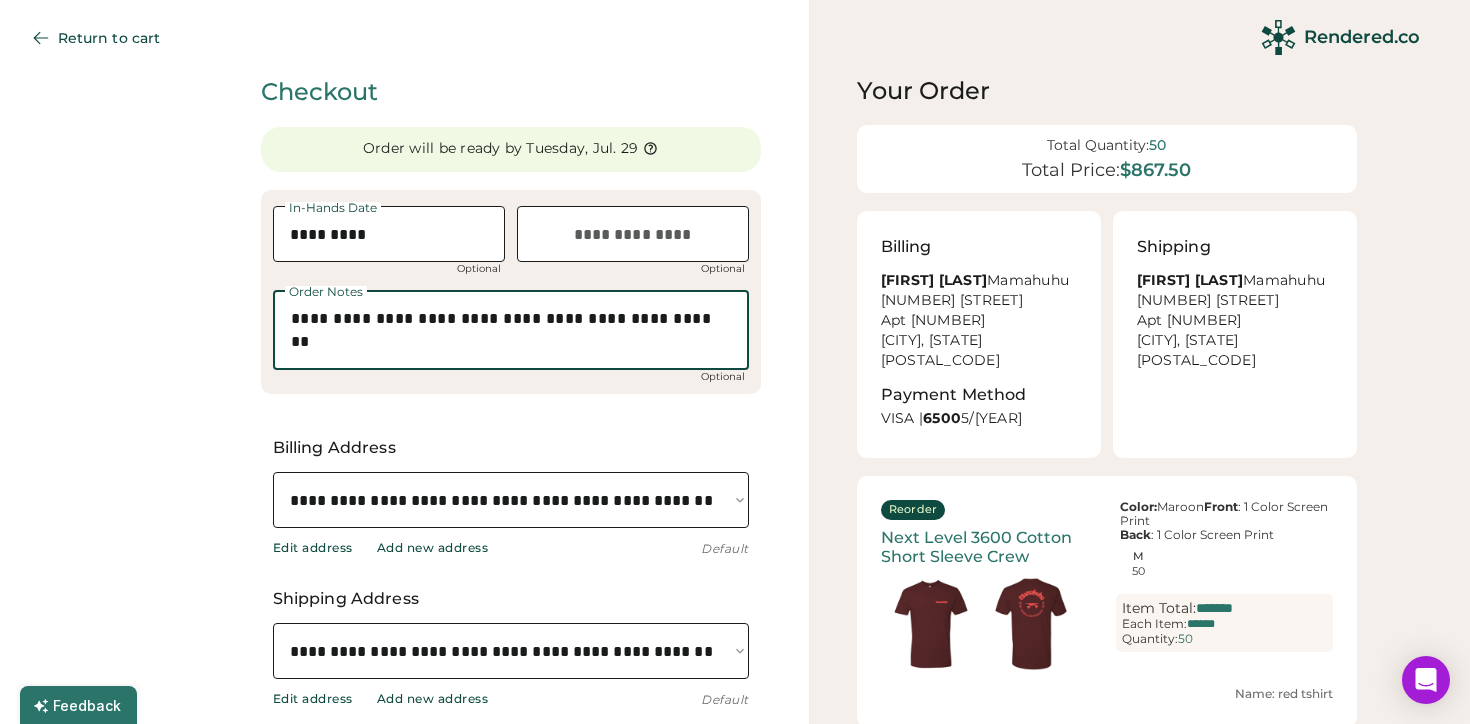 type on "**********" 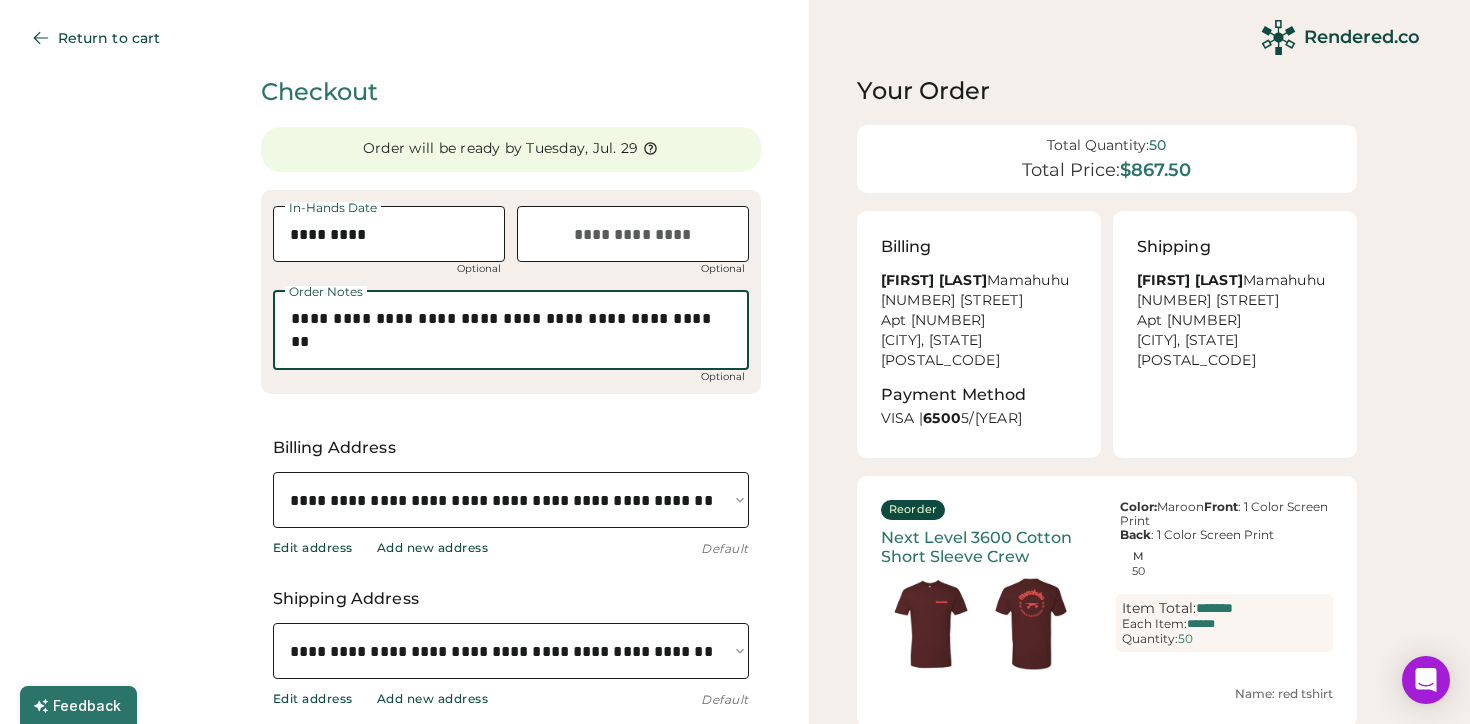 click on "**********" at bounding box center (511, 500) 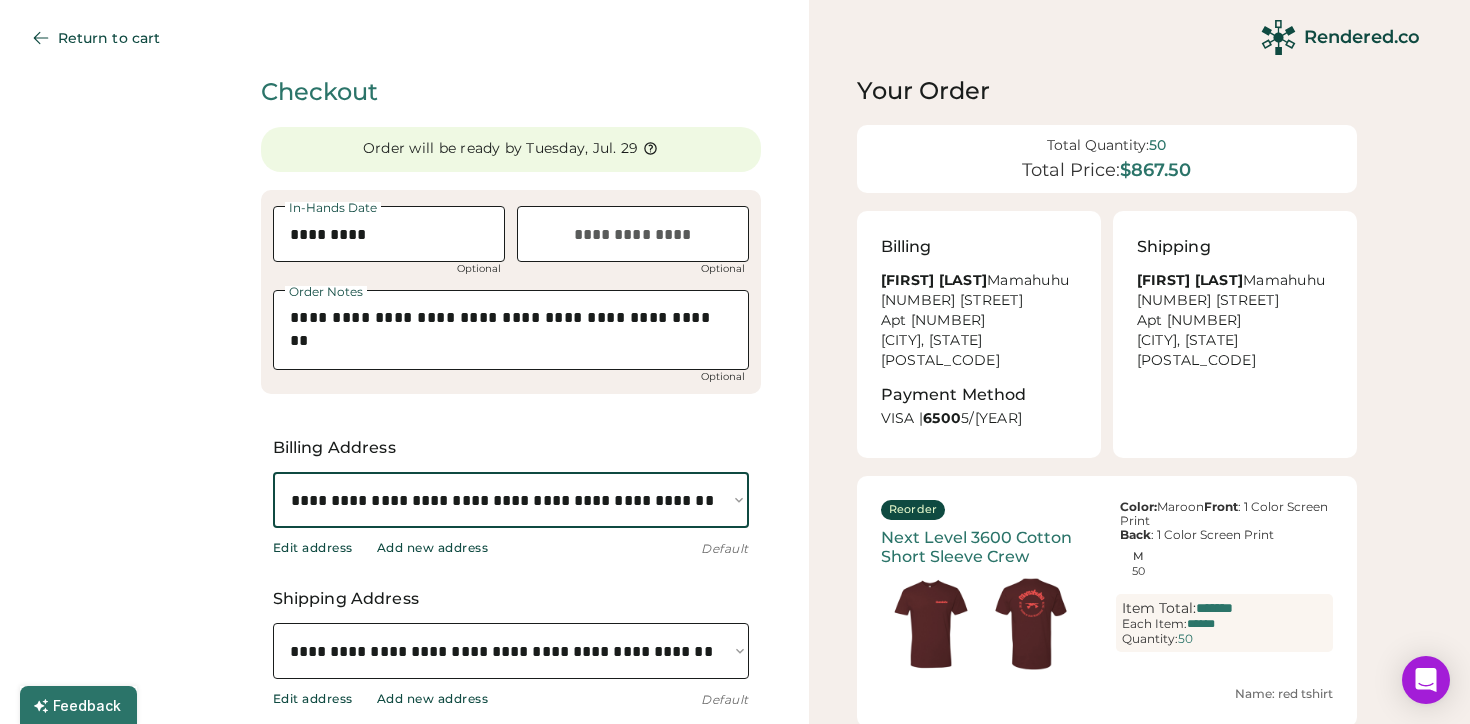 click on "**********" at bounding box center (511, 500) 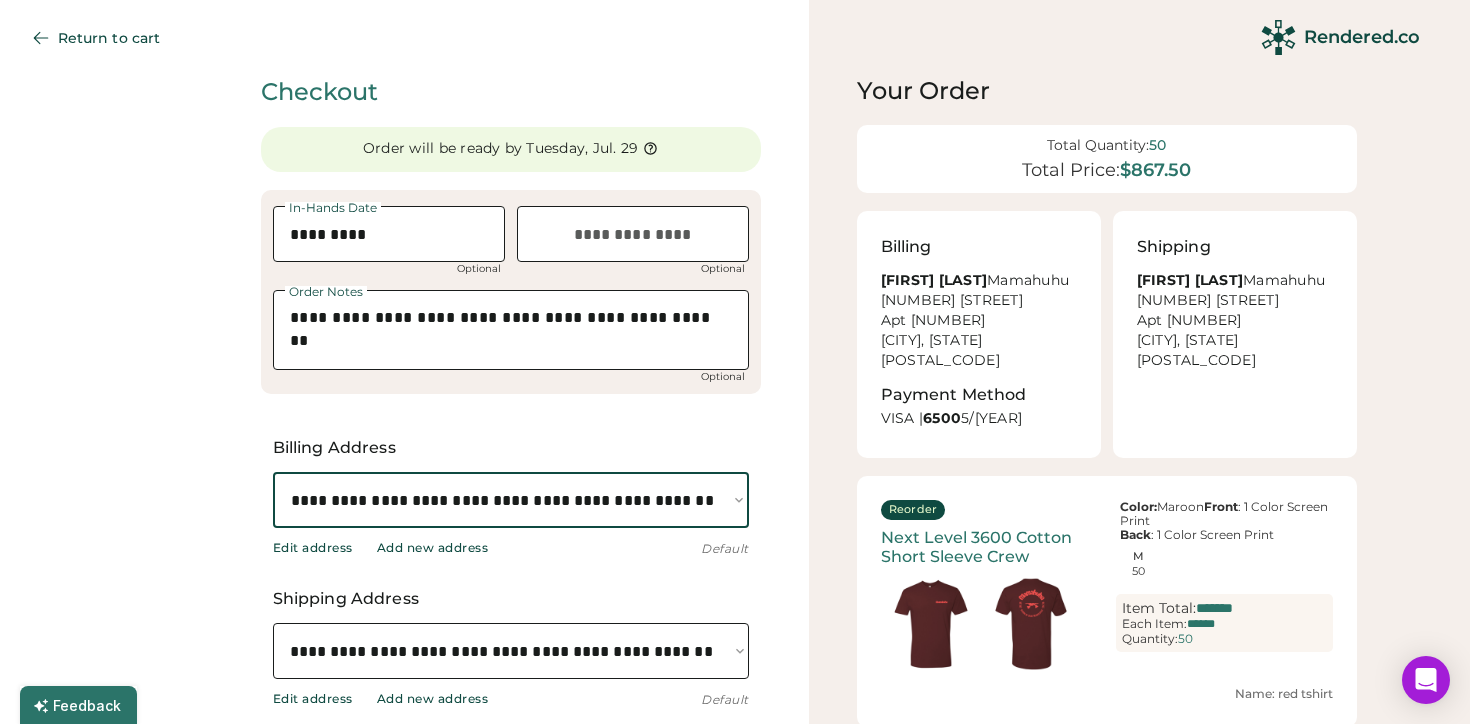 select on "**********" 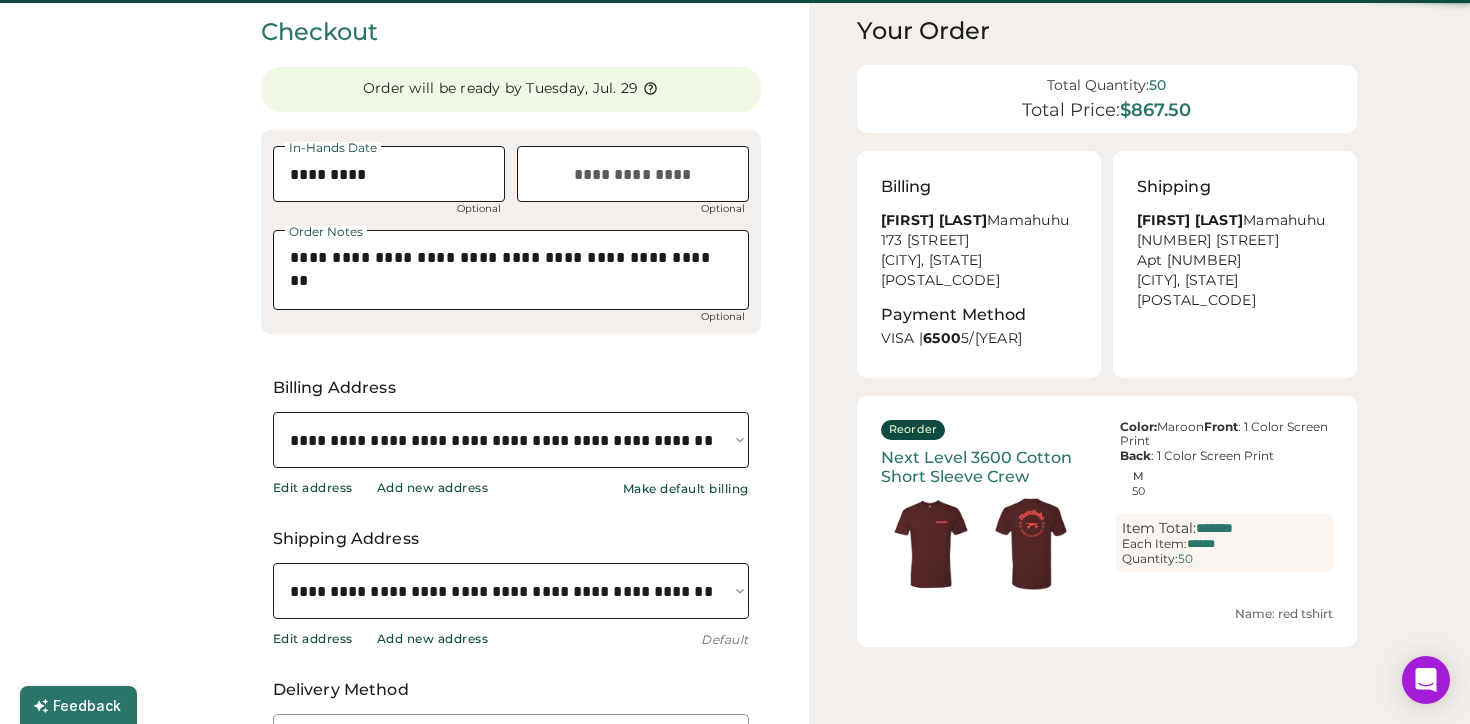 scroll, scrollTop: 97, scrollLeft: 0, axis: vertical 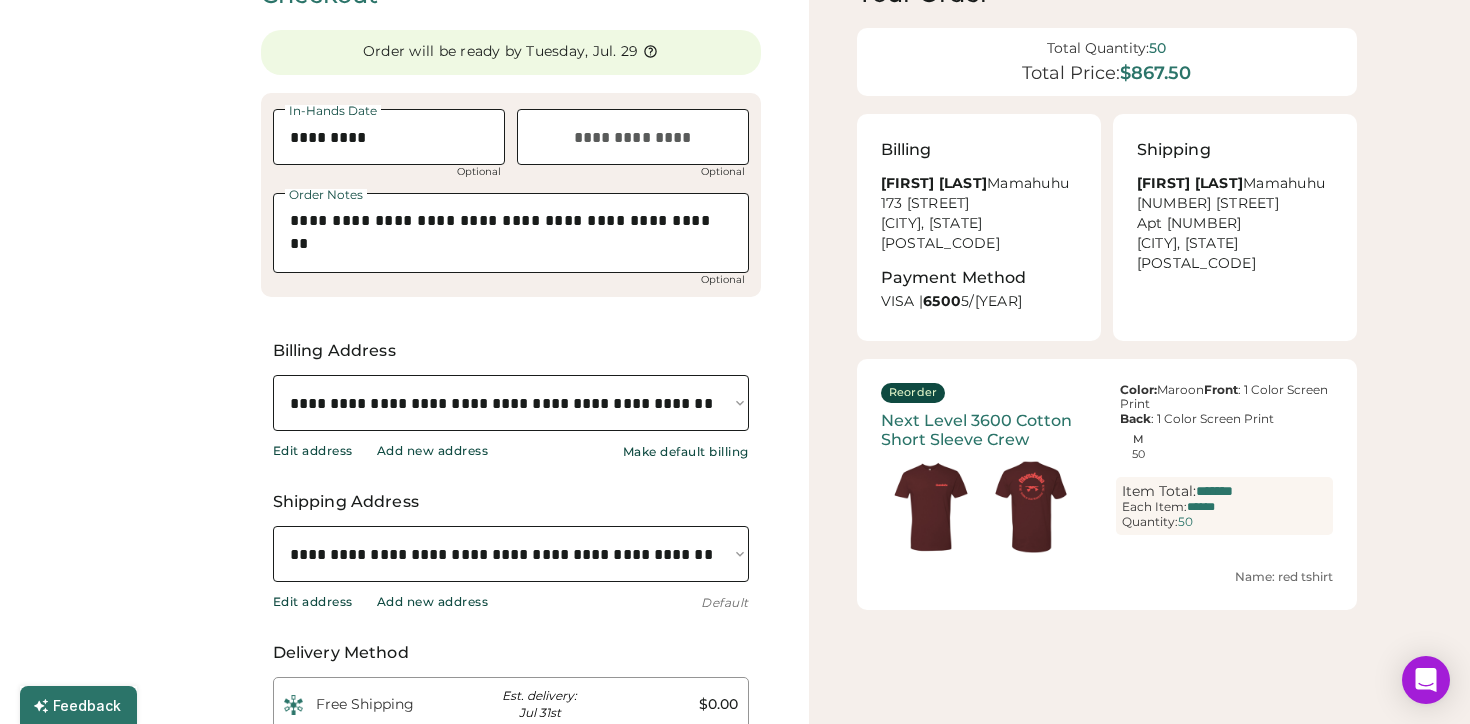 click on "**********" at bounding box center (511, 554) 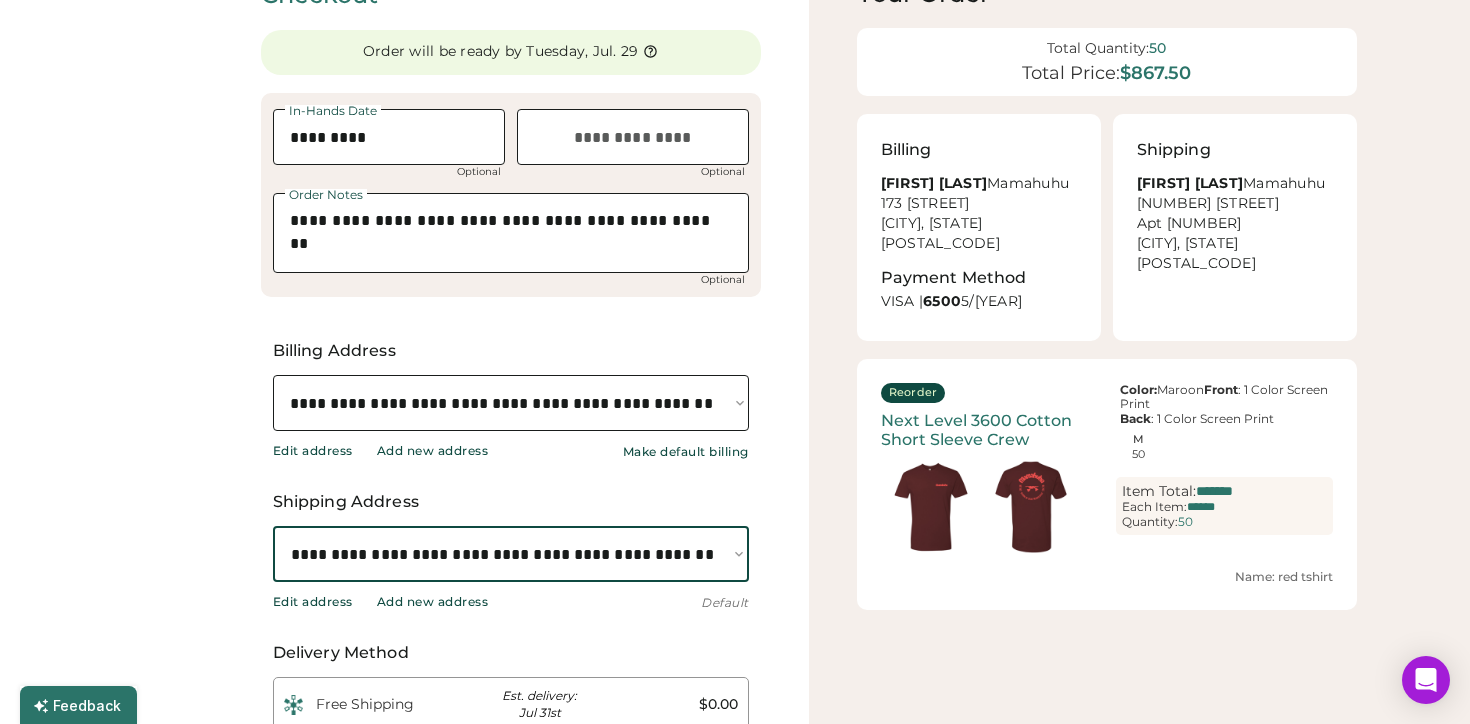 select on "**********" 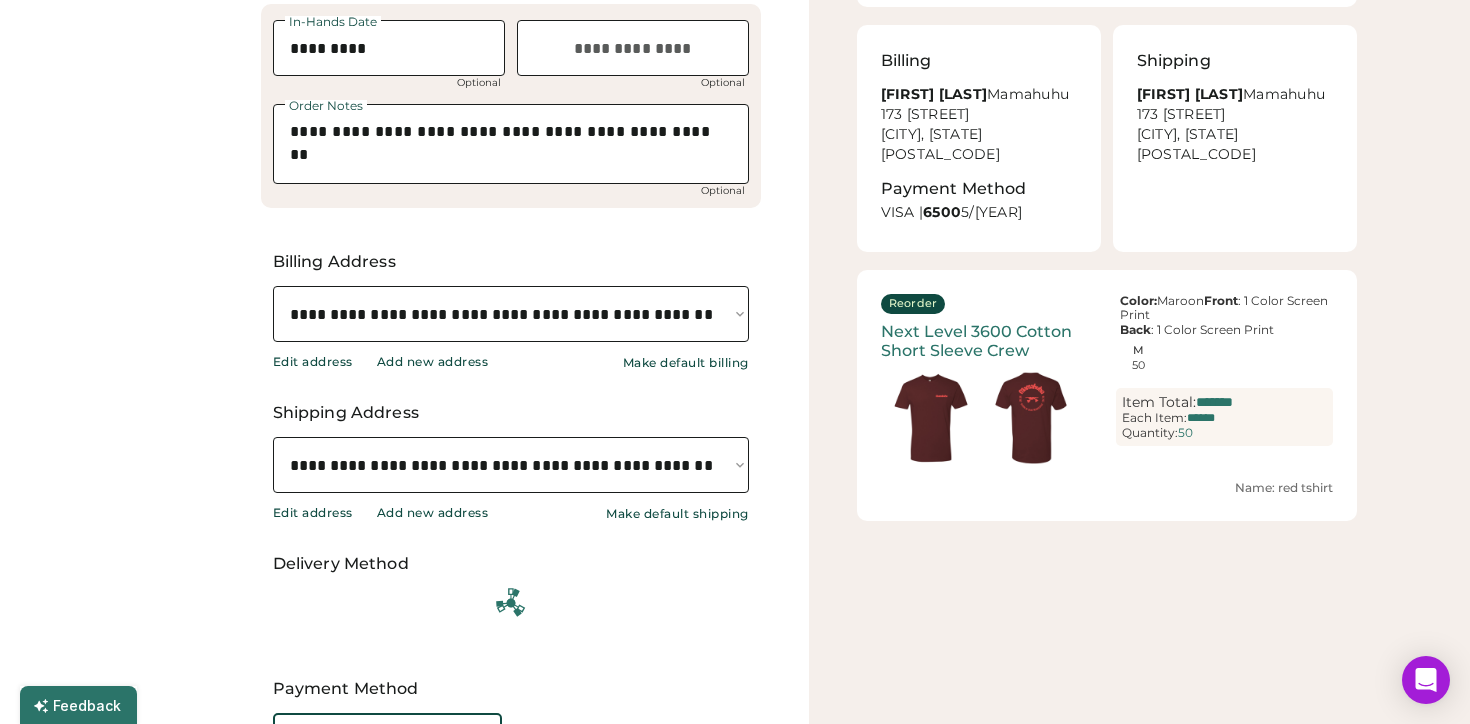 scroll, scrollTop: 220, scrollLeft: 0, axis: vertical 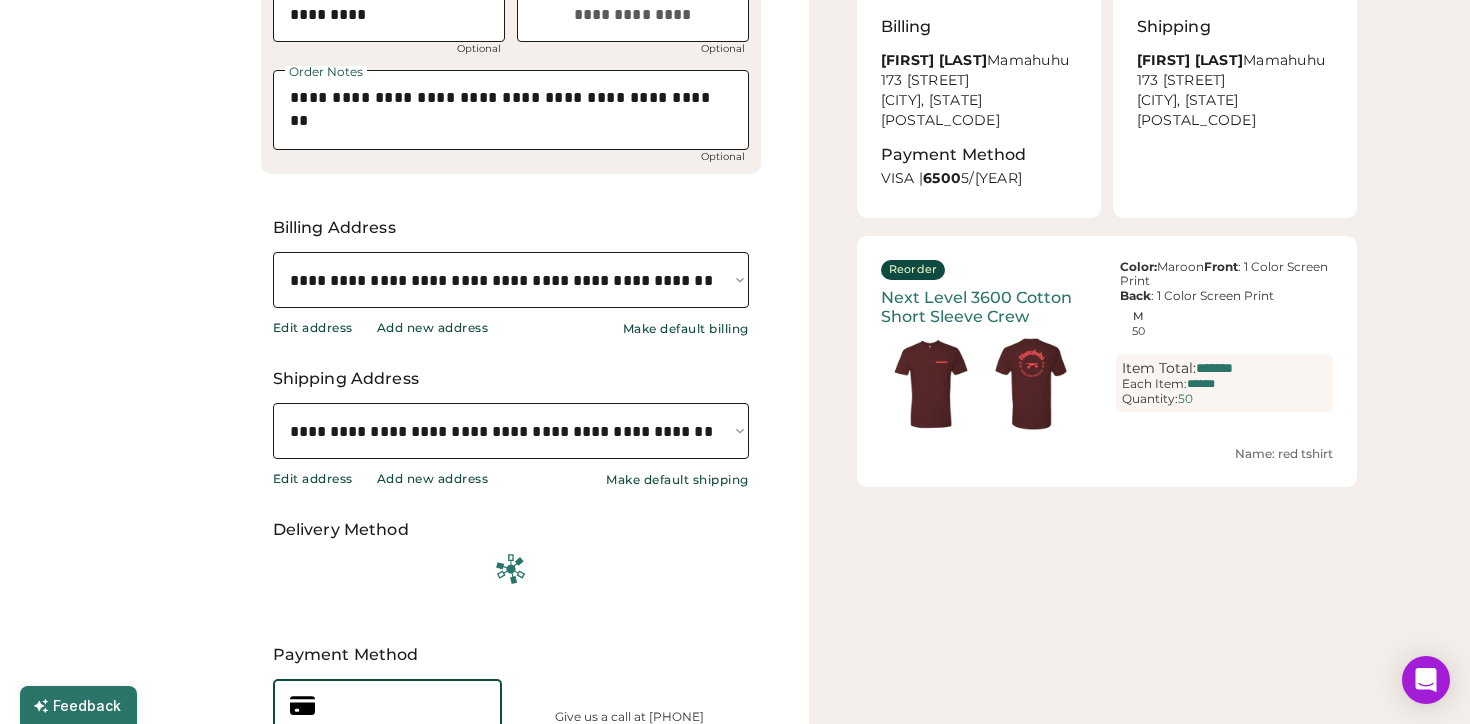 click on "Add new address" at bounding box center [433, 328] 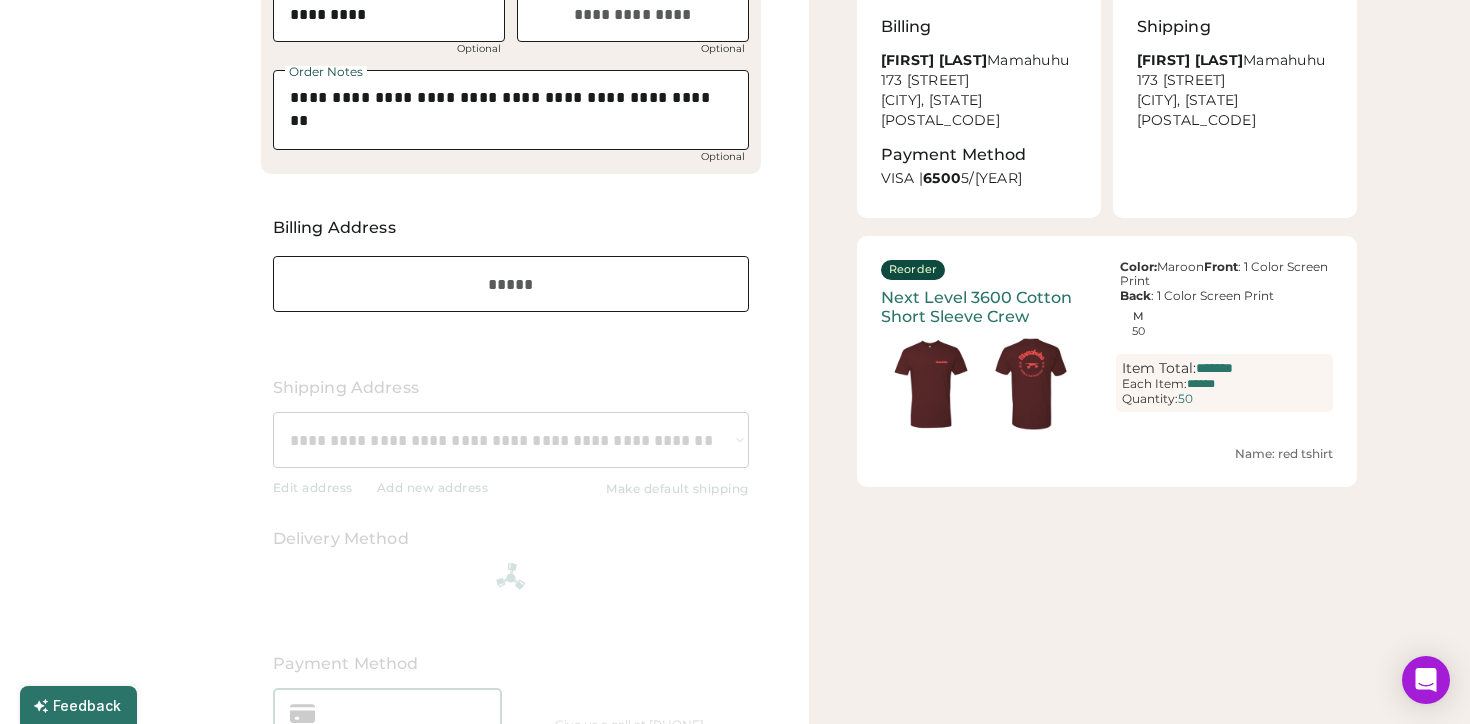 scroll, scrollTop: 0, scrollLeft: 0, axis: both 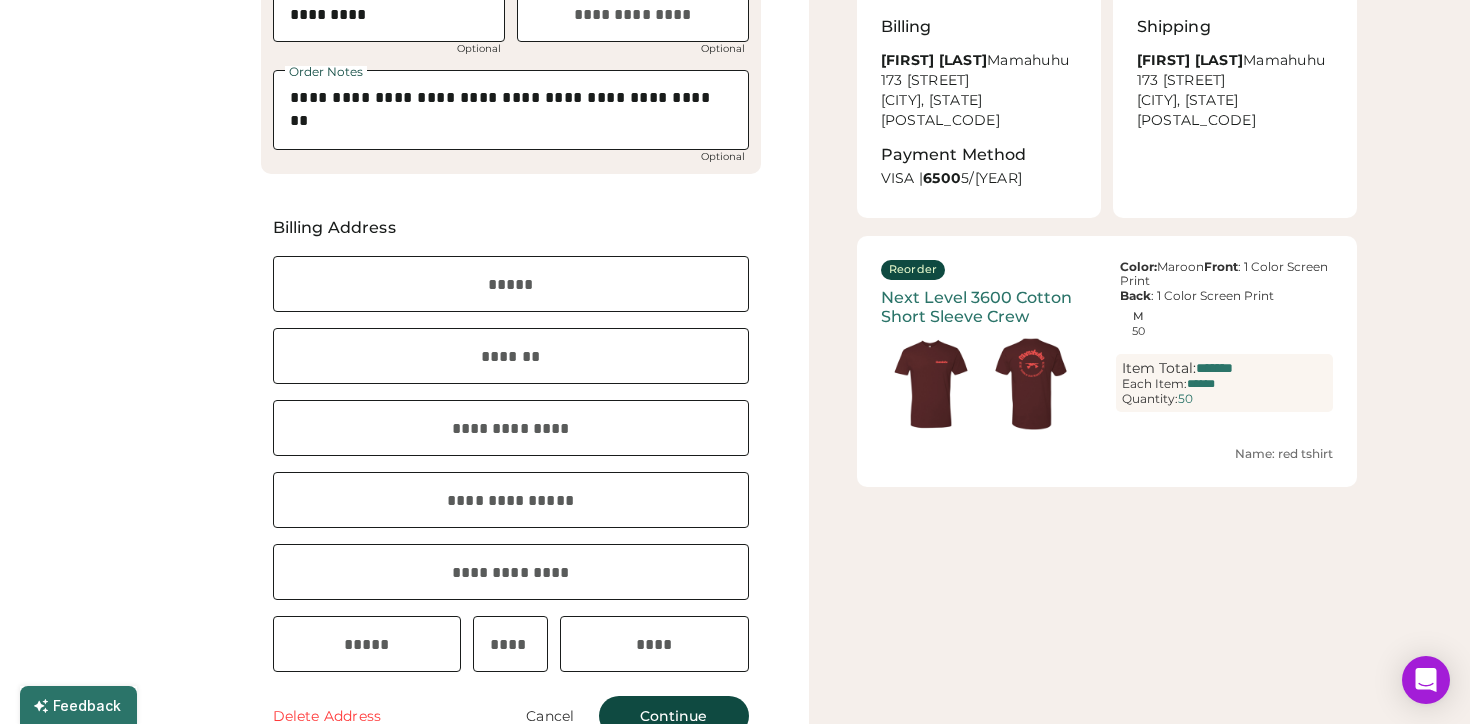 click at bounding box center [511, 284] 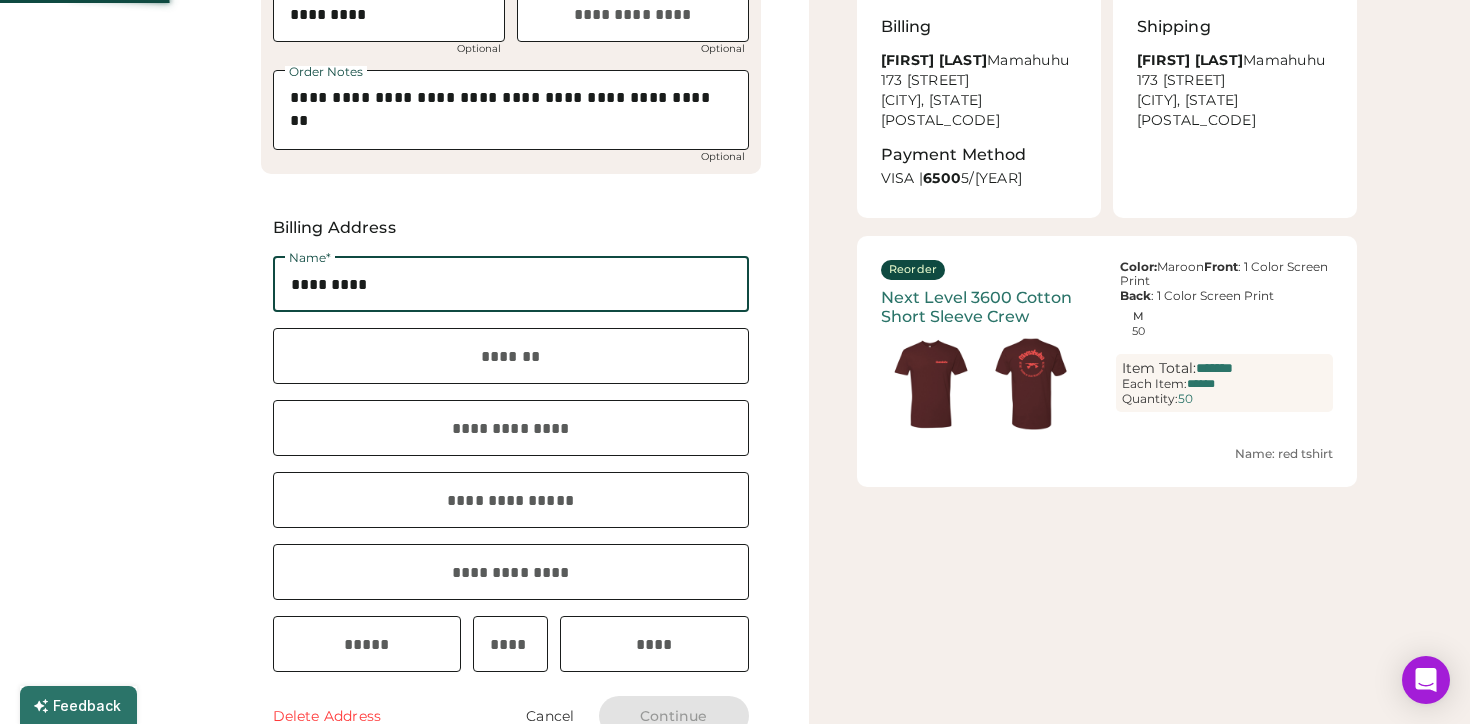 type on "*********" 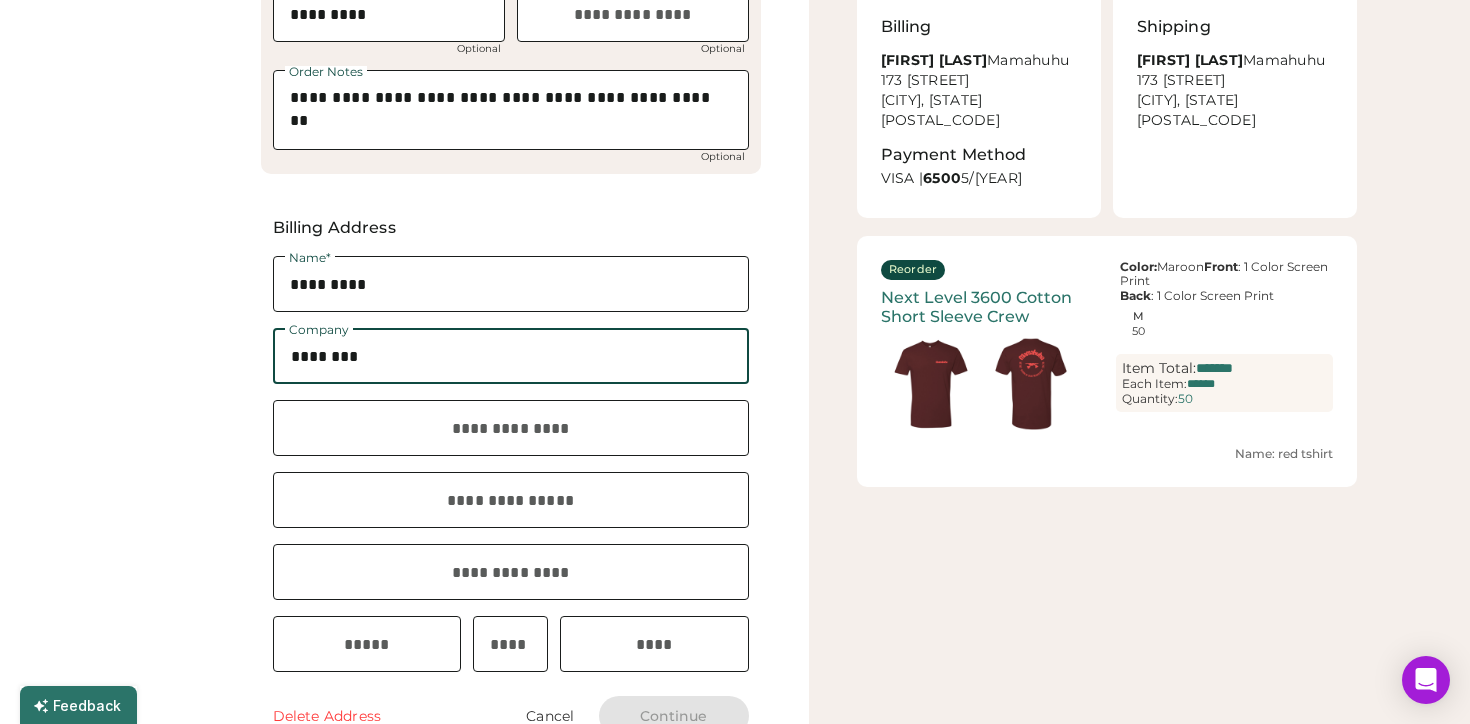 type on "********" 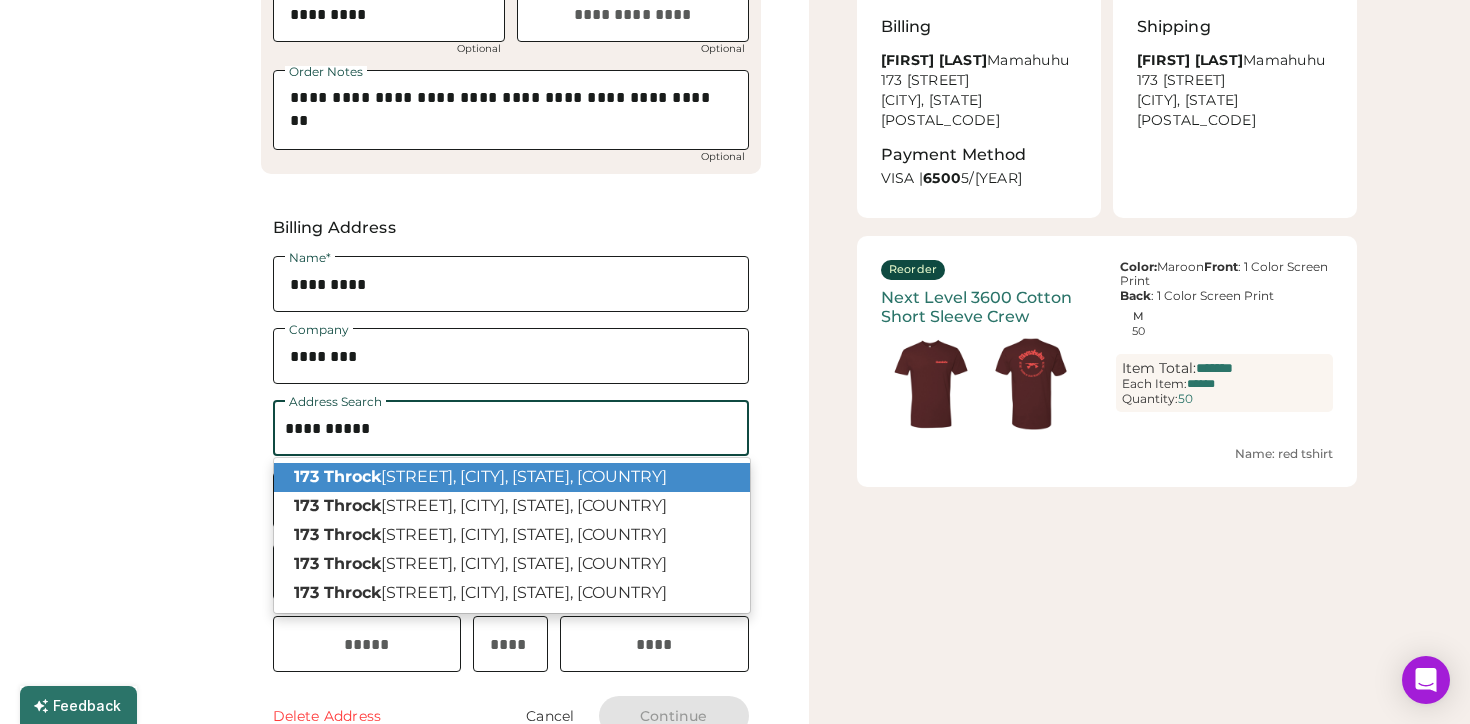 click on "173 [STREET], [CITY], [STATE], [COUNTRY]" at bounding box center [512, 477] 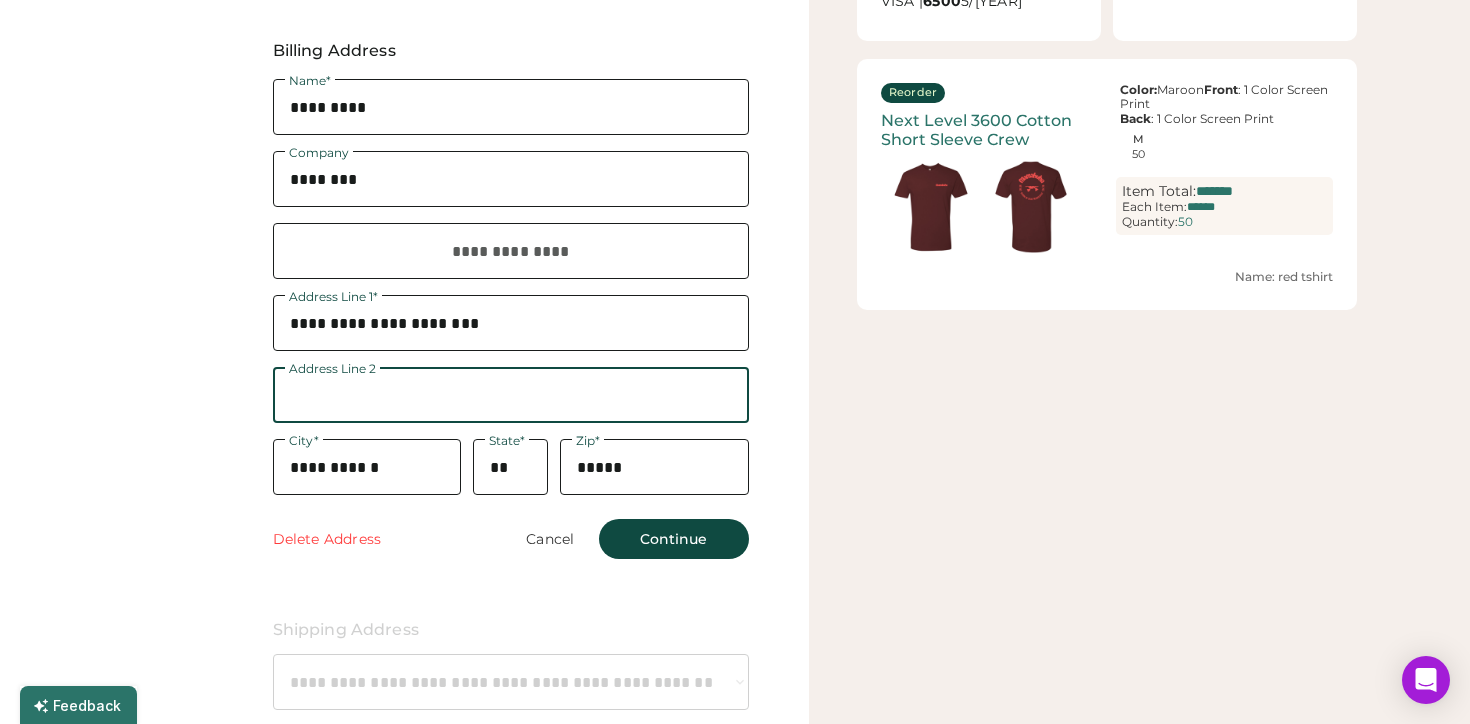 scroll, scrollTop: 436, scrollLeft: 0, axis: vertical 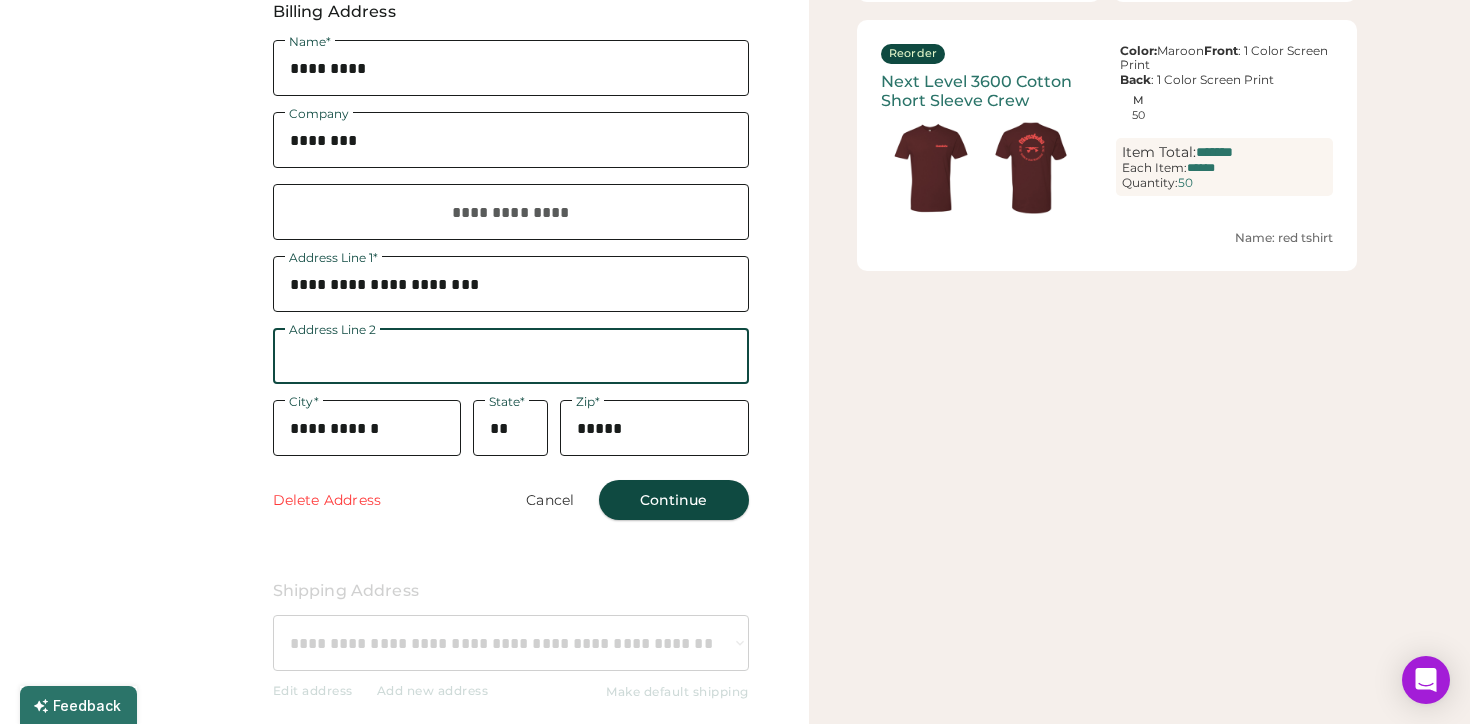 click on "Continue" at bounding box center [674, 500] 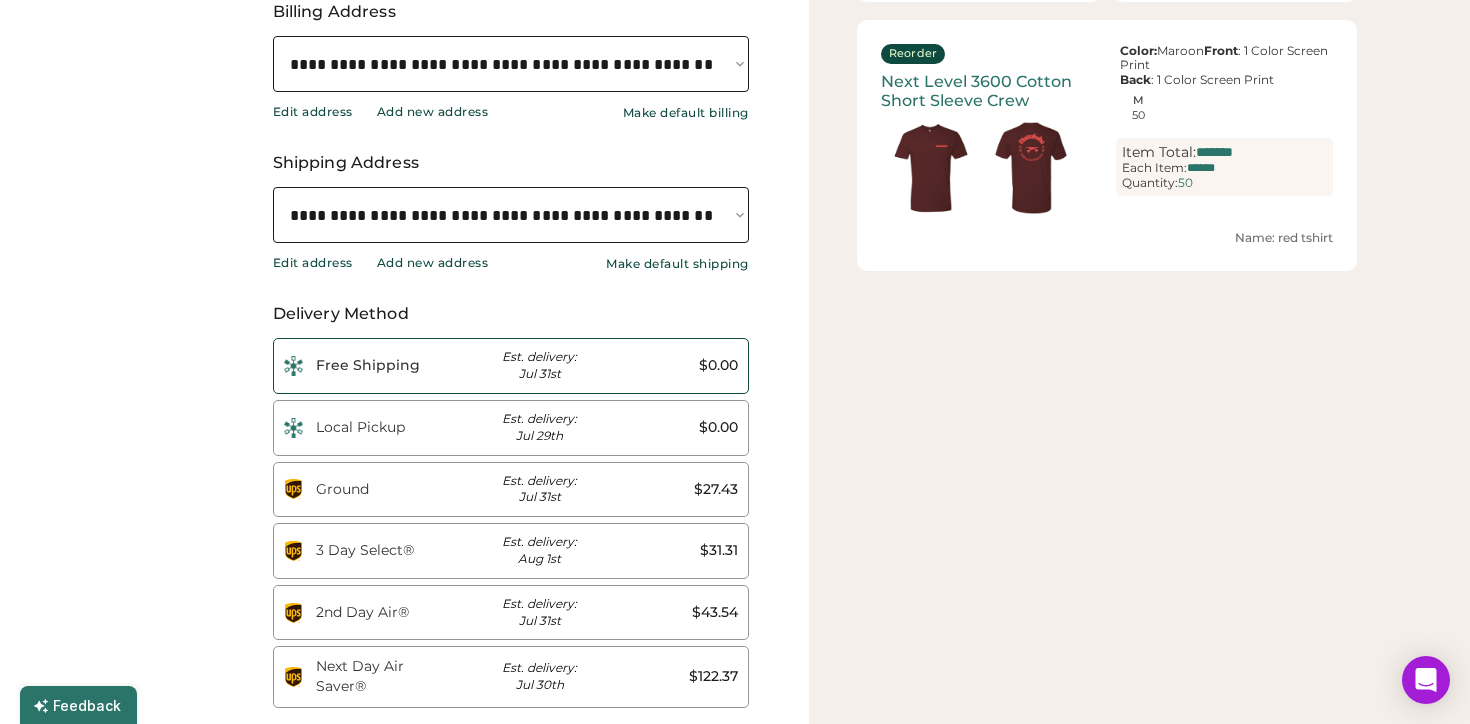click on "Free Shipping Est. delivery:
Jul 31st $0.00" at bounding box center [511, 366] 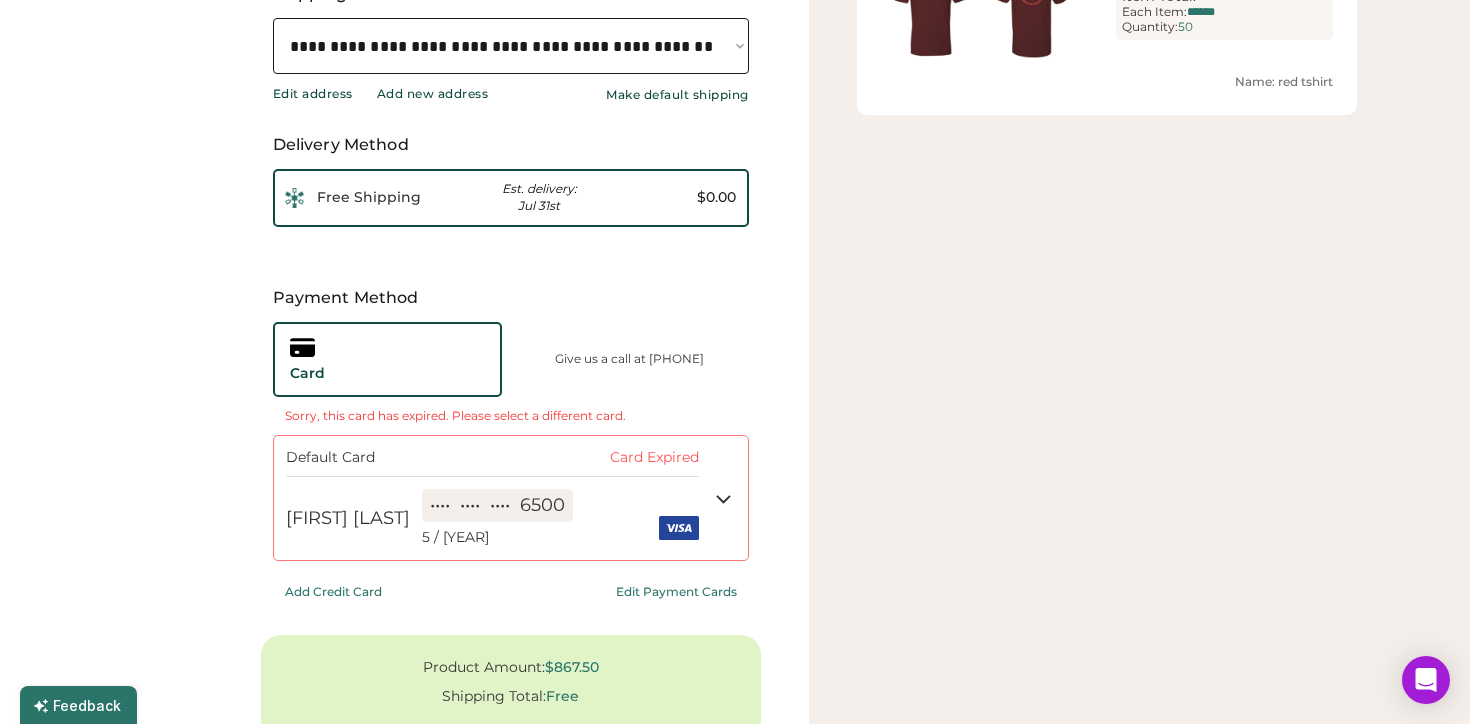 scroll, scrollTop: 619, scrollLeft: 0, axis: vertical 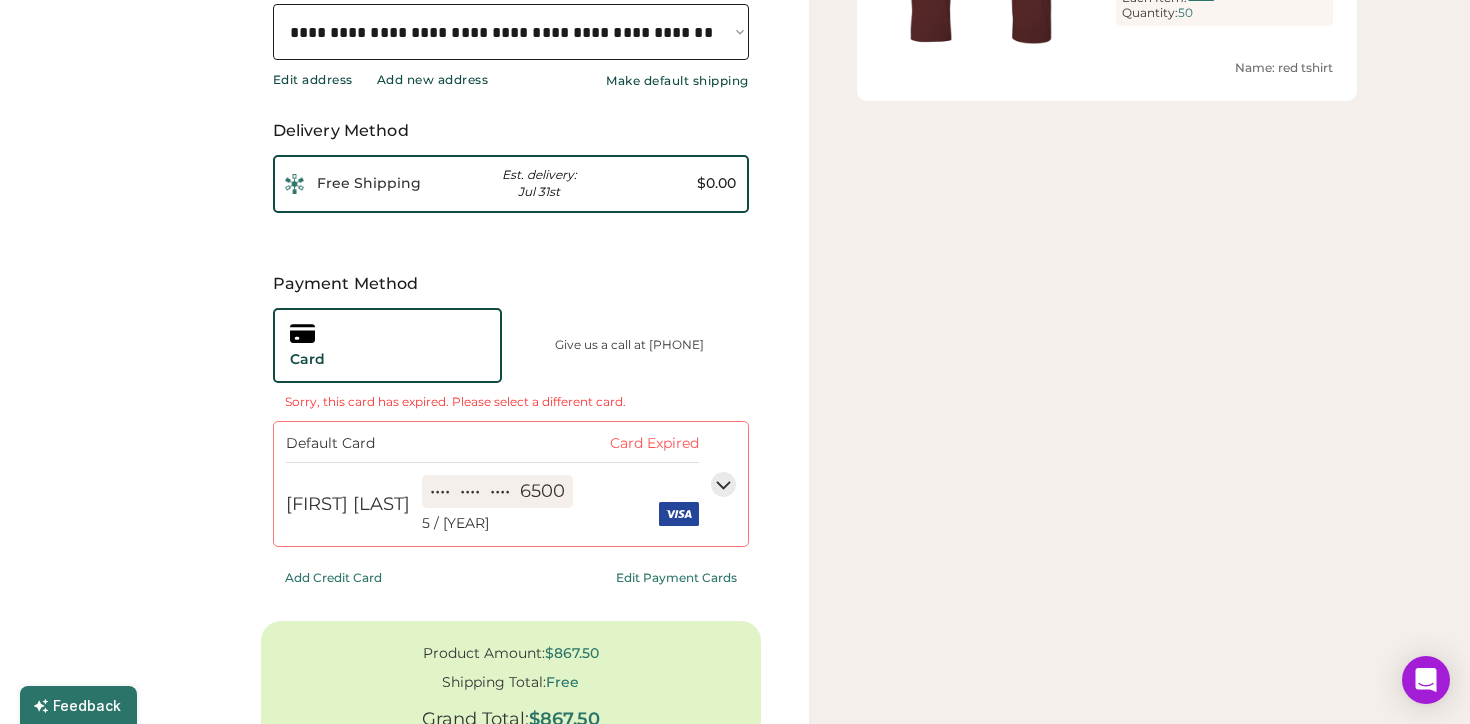 click on "••••  ••••  ••••  6500 5 / [YEAR]" at bounding box center [532, 504] 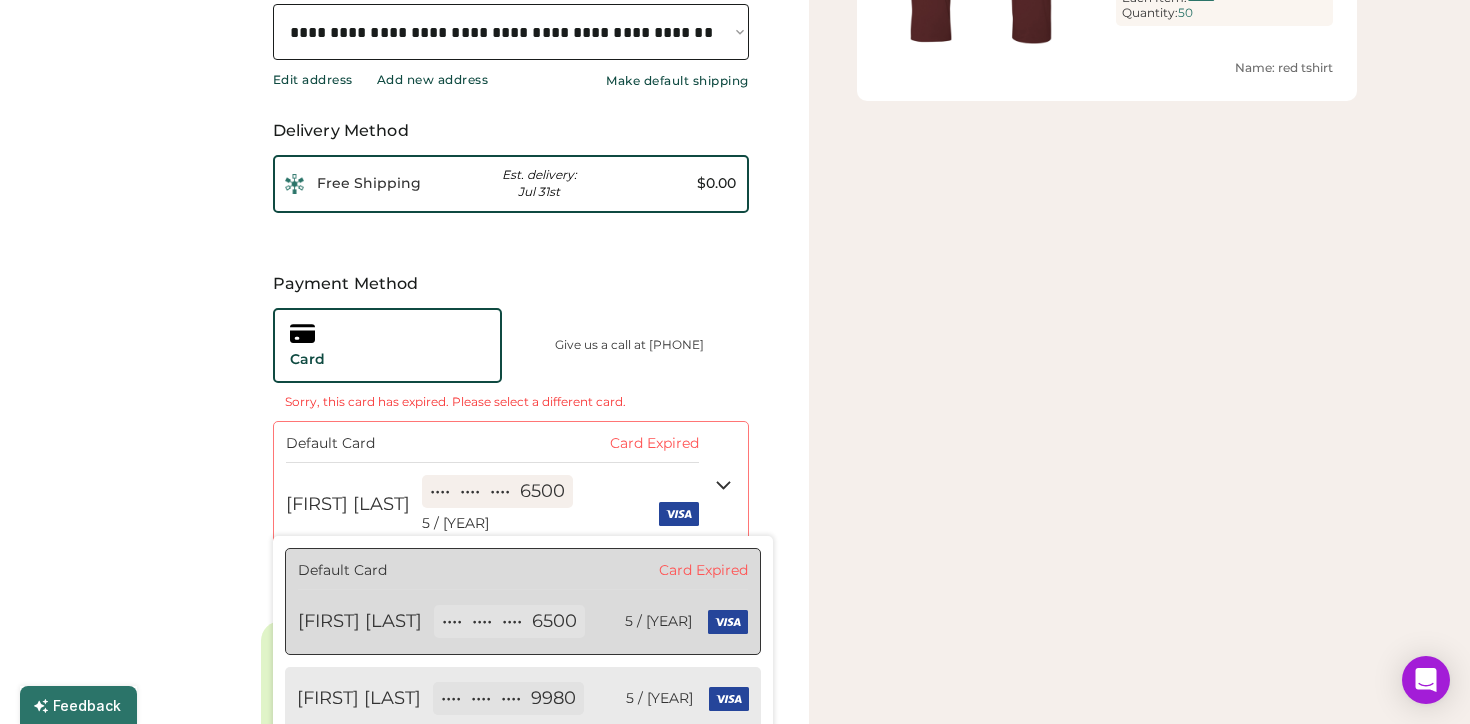 click on "••••  ••••  ••••  6500" at bounding box center (509, 621) 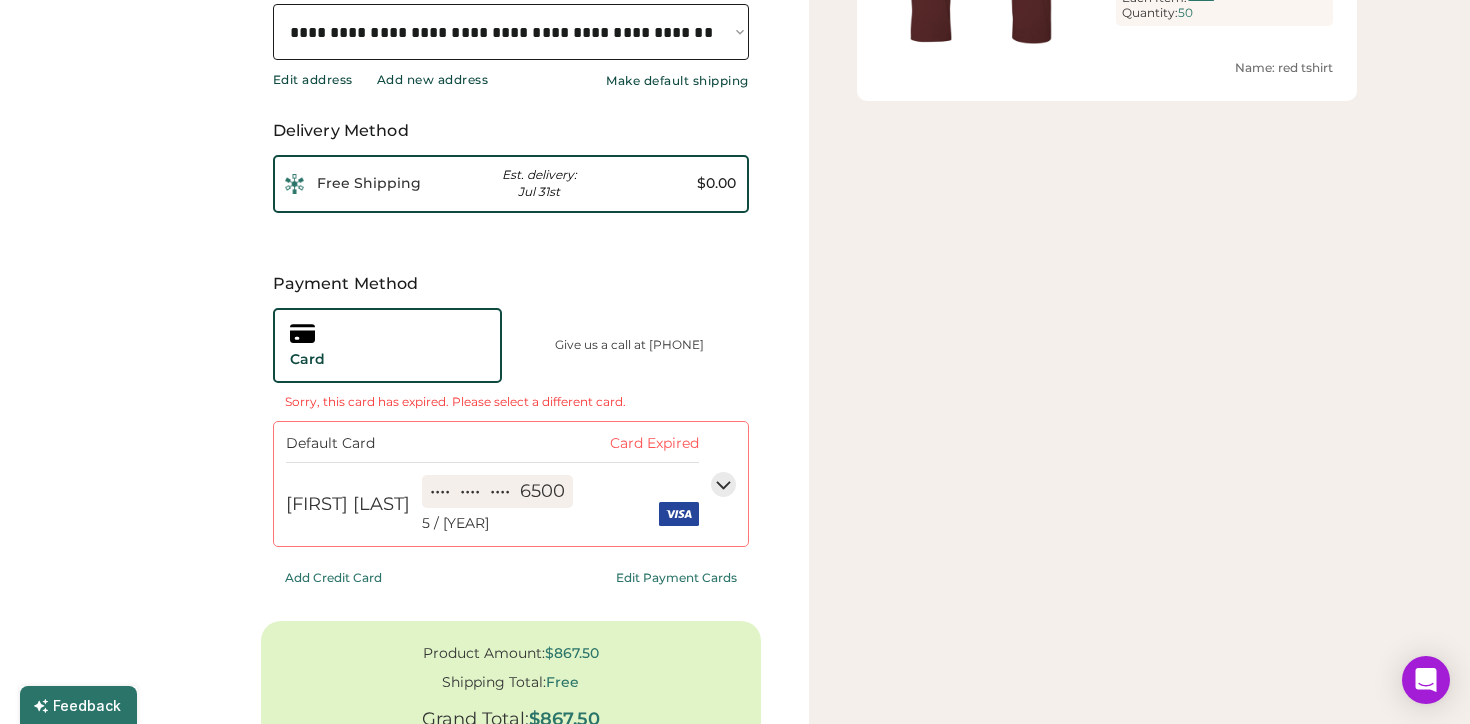 click on "••••  ••••  ••••  6500 5 / [YEAR]" at bounding box center (532, 504) 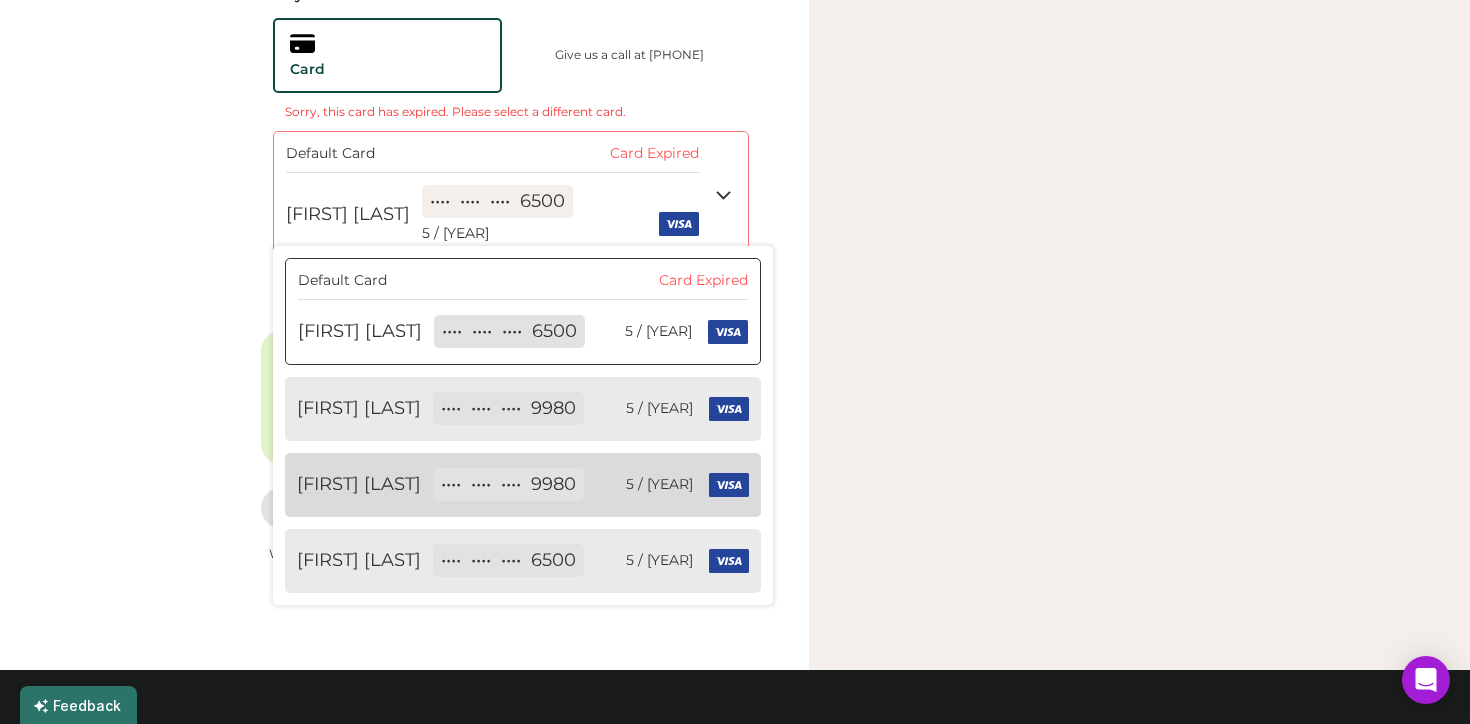 scroll, scrollTop: 910, scrollLeft: 0, axis: vertical 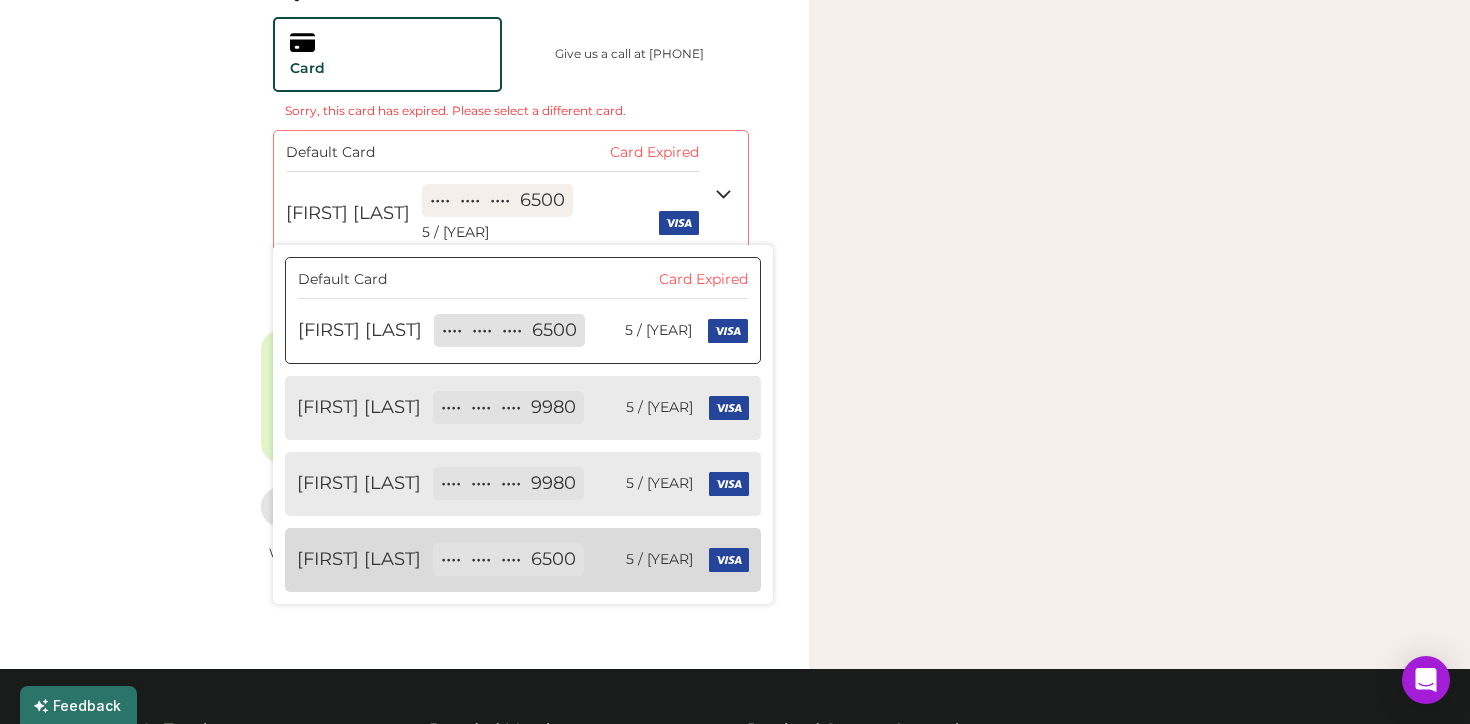 click on "••••  ••••  ••••  6500 5 / [YEAR]" at bounding box center (563, 559) 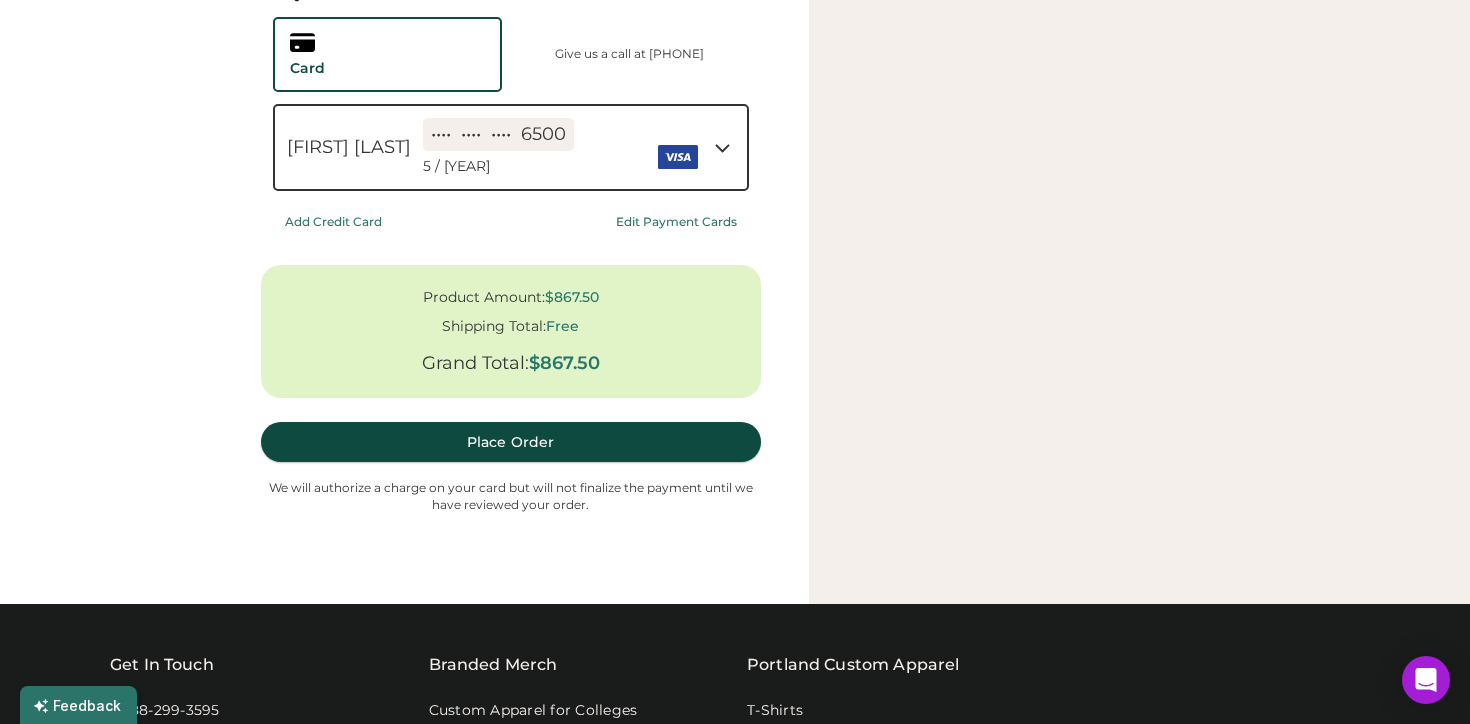 click on "Place Order" at bounding box center (511, 442) 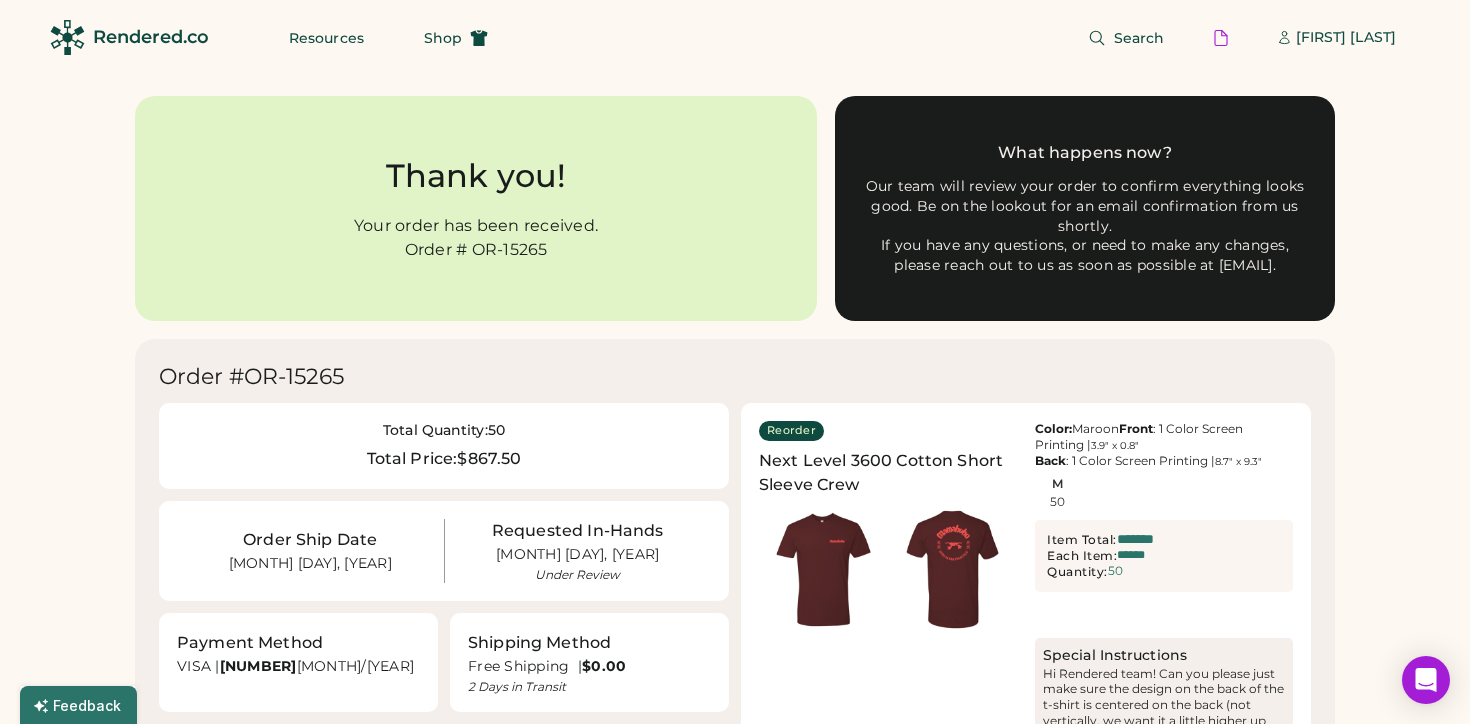 scroll, scrollTop: 0, scrollLeft: 0, axis: both 